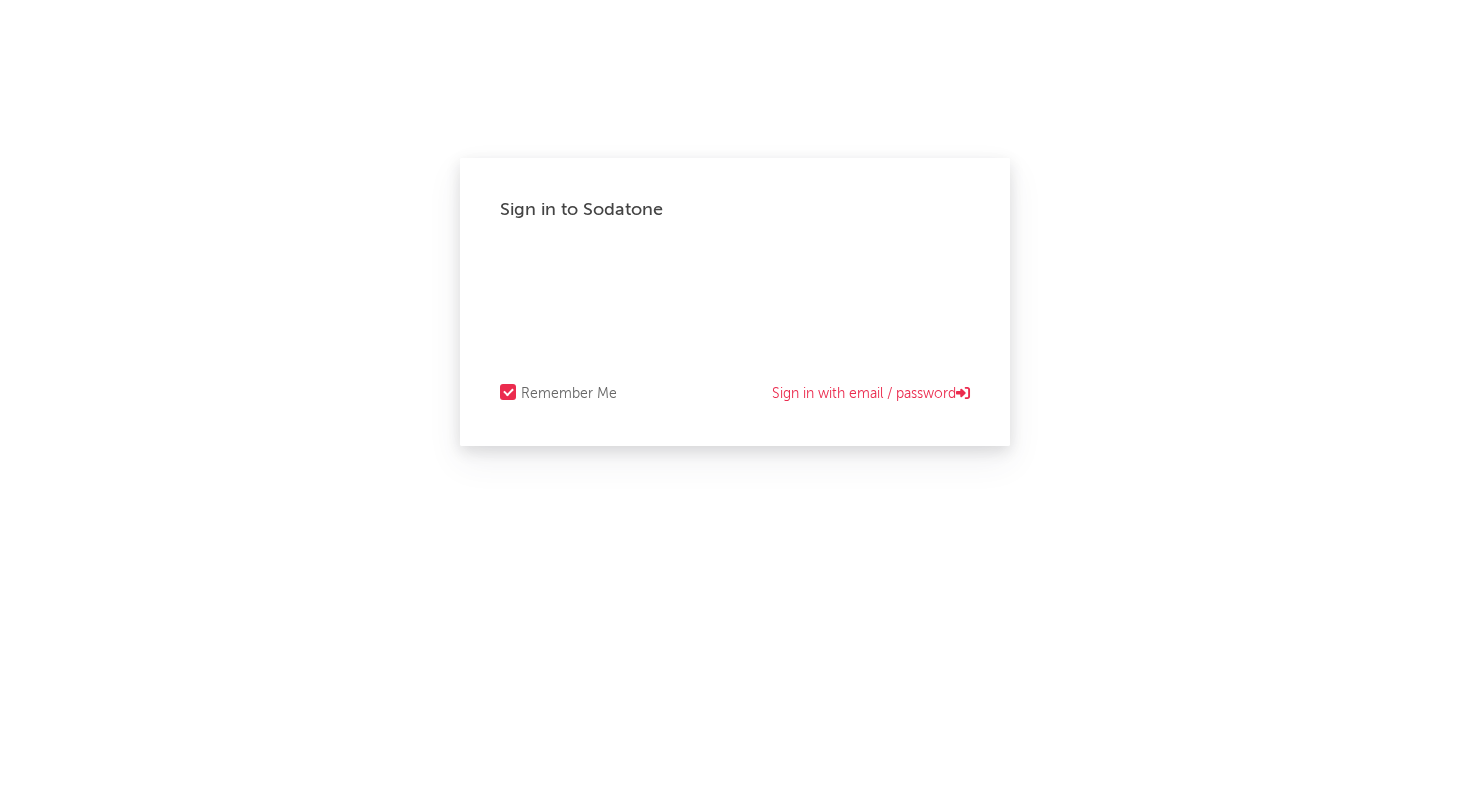 scroll, scrollTop: 0, scrollLeft: 0, axis: both 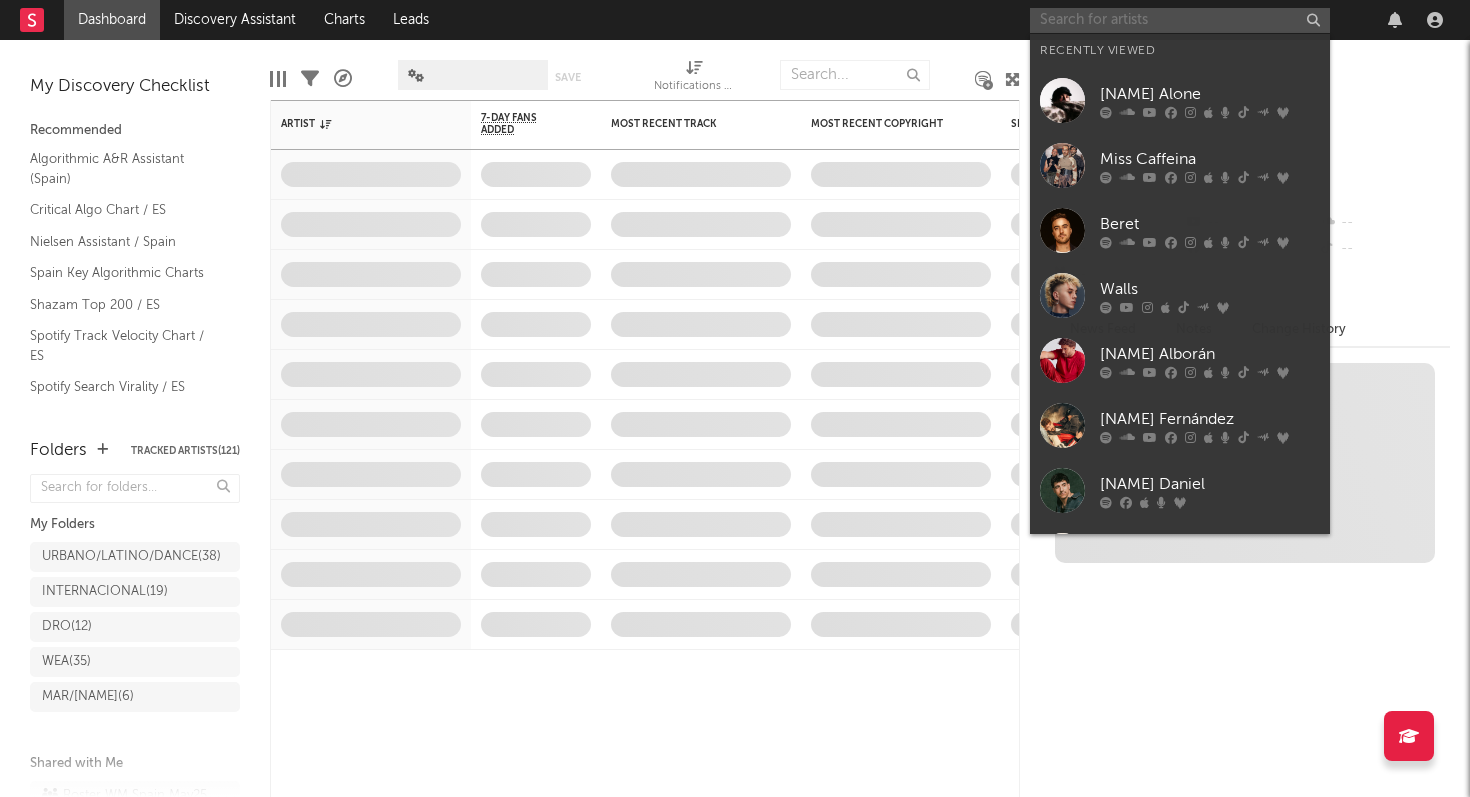 click at bounding box center (1180, 20) 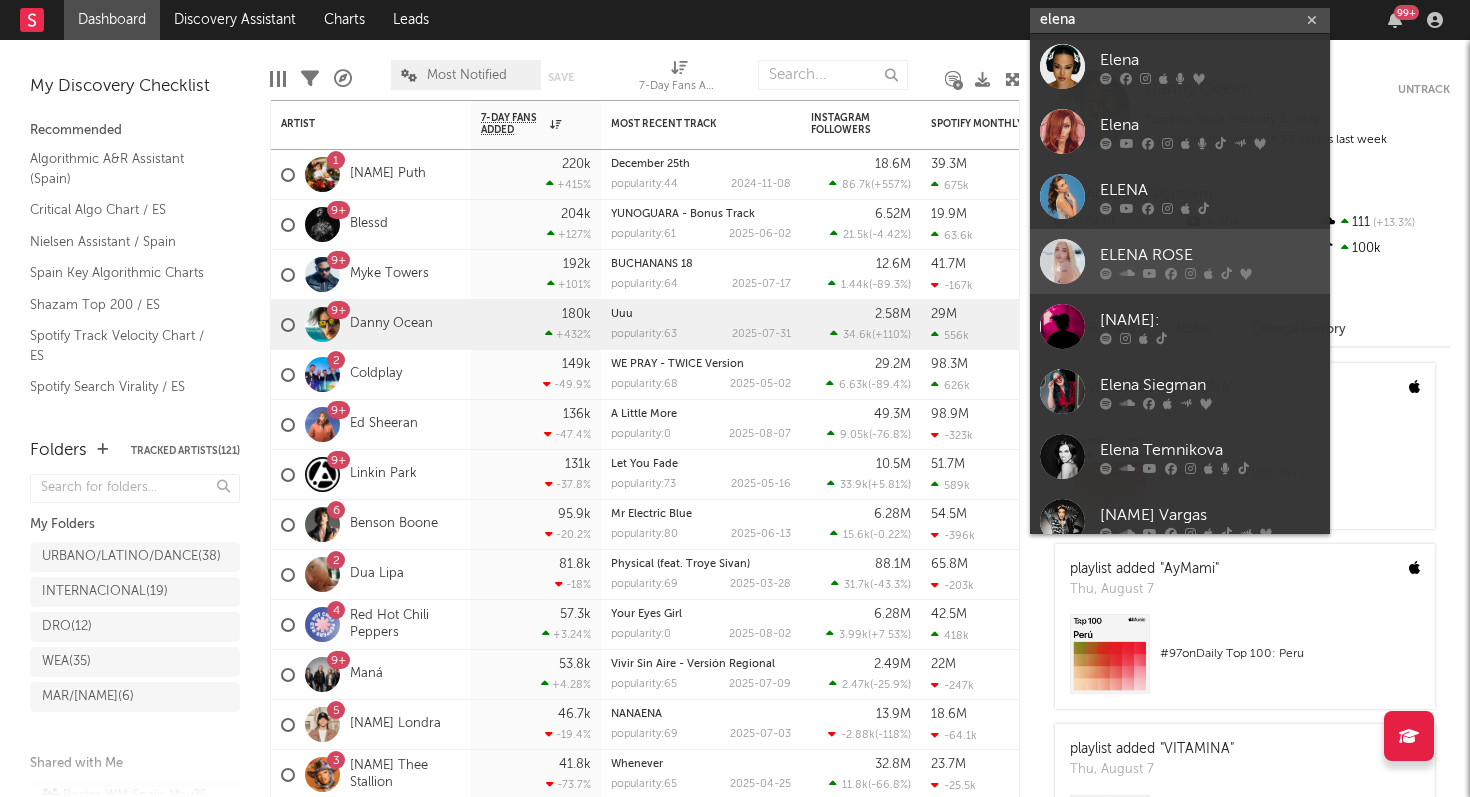 type on "elena" 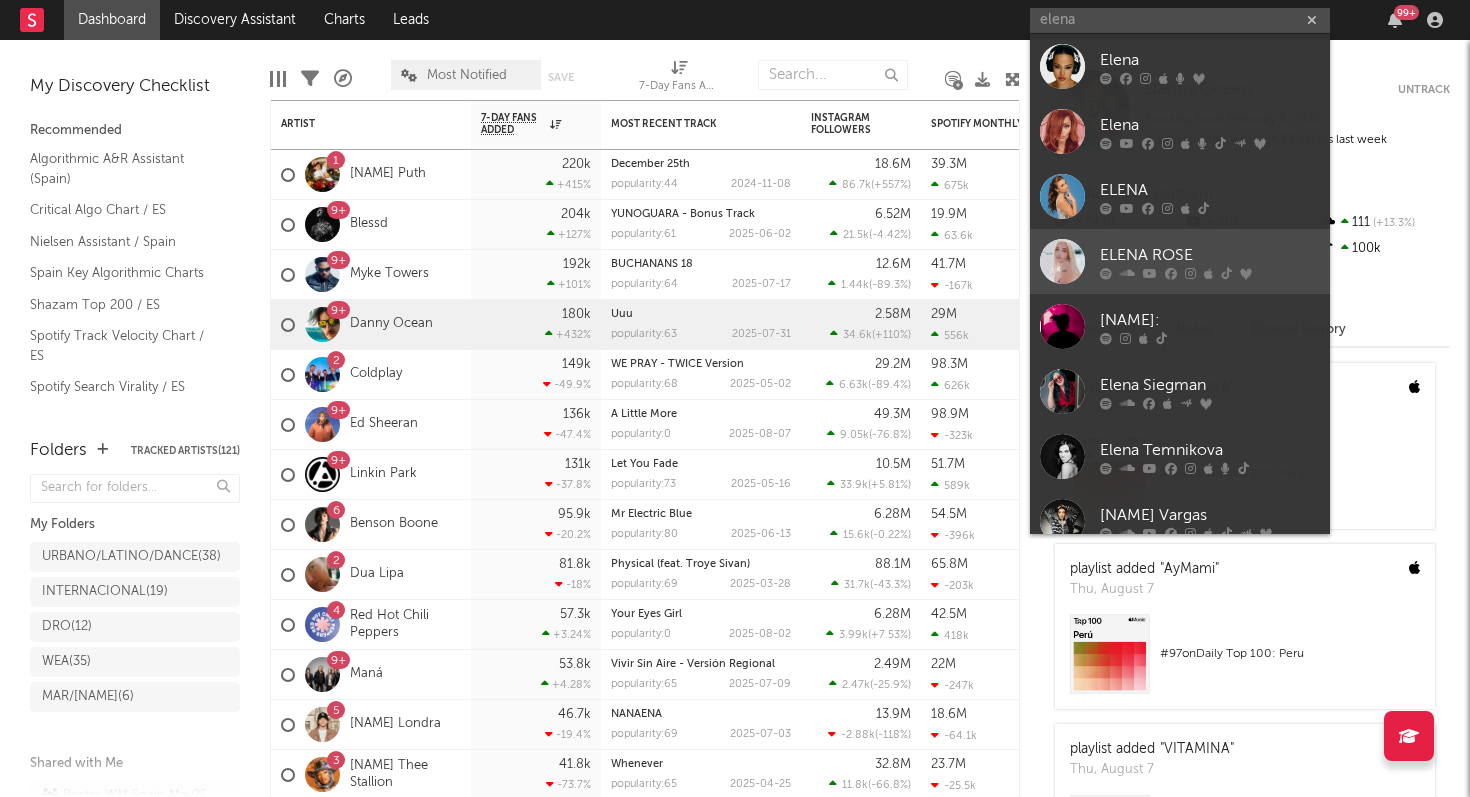 click on "ELENA ROSE" at bounding box center (1210, 255) 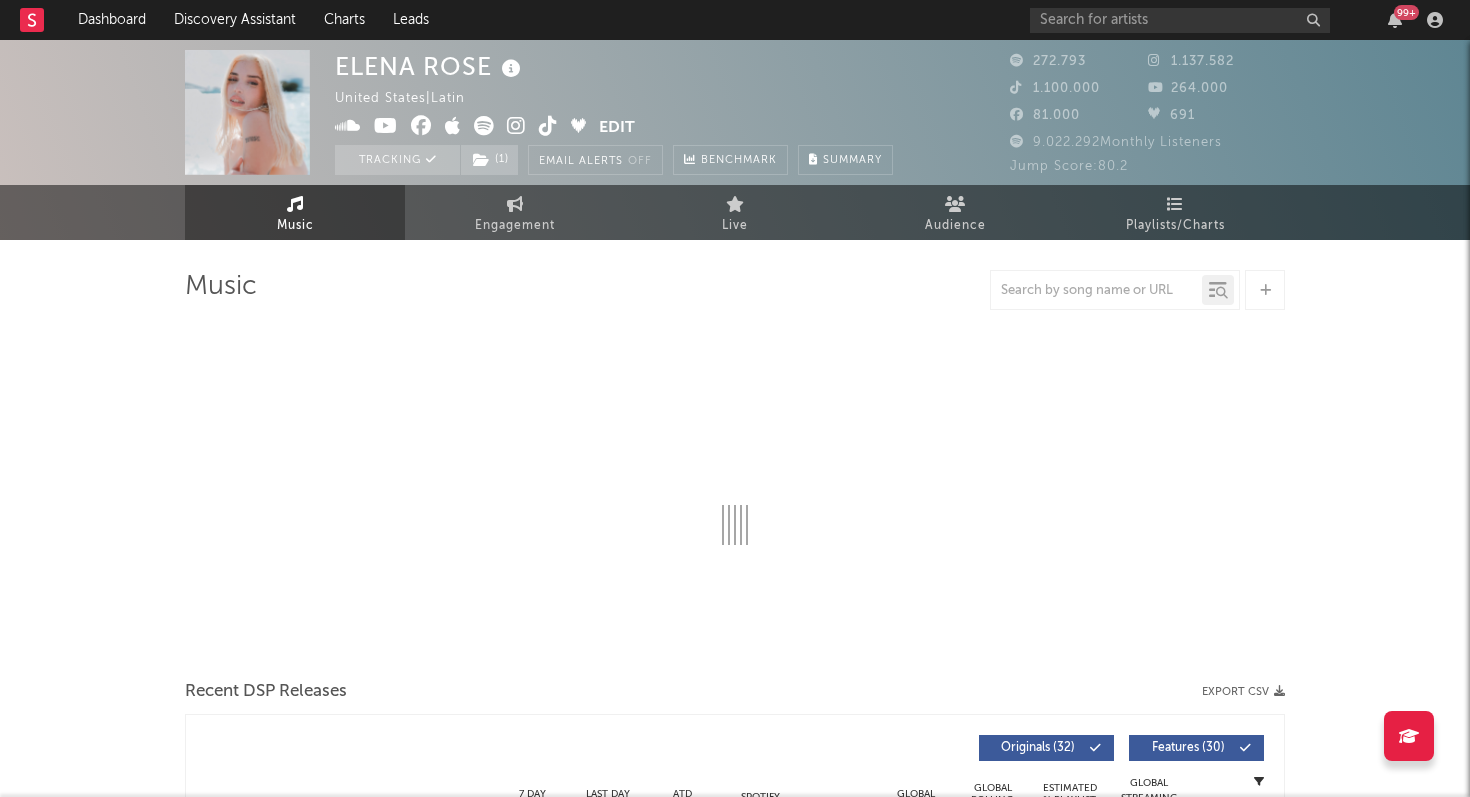 select on "6m" 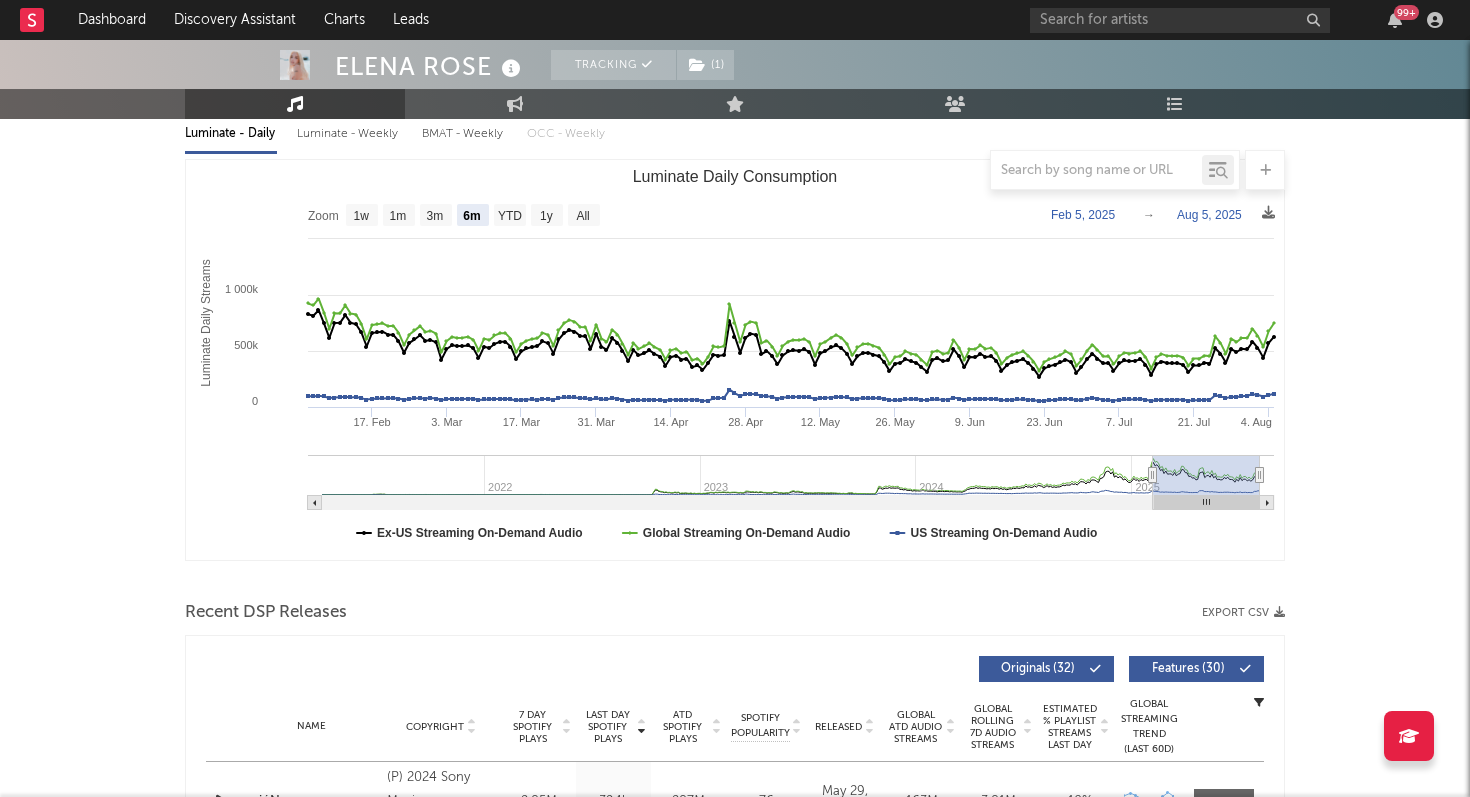 scroll, scrollTop: 0, scrollLeft: 0, axis: both 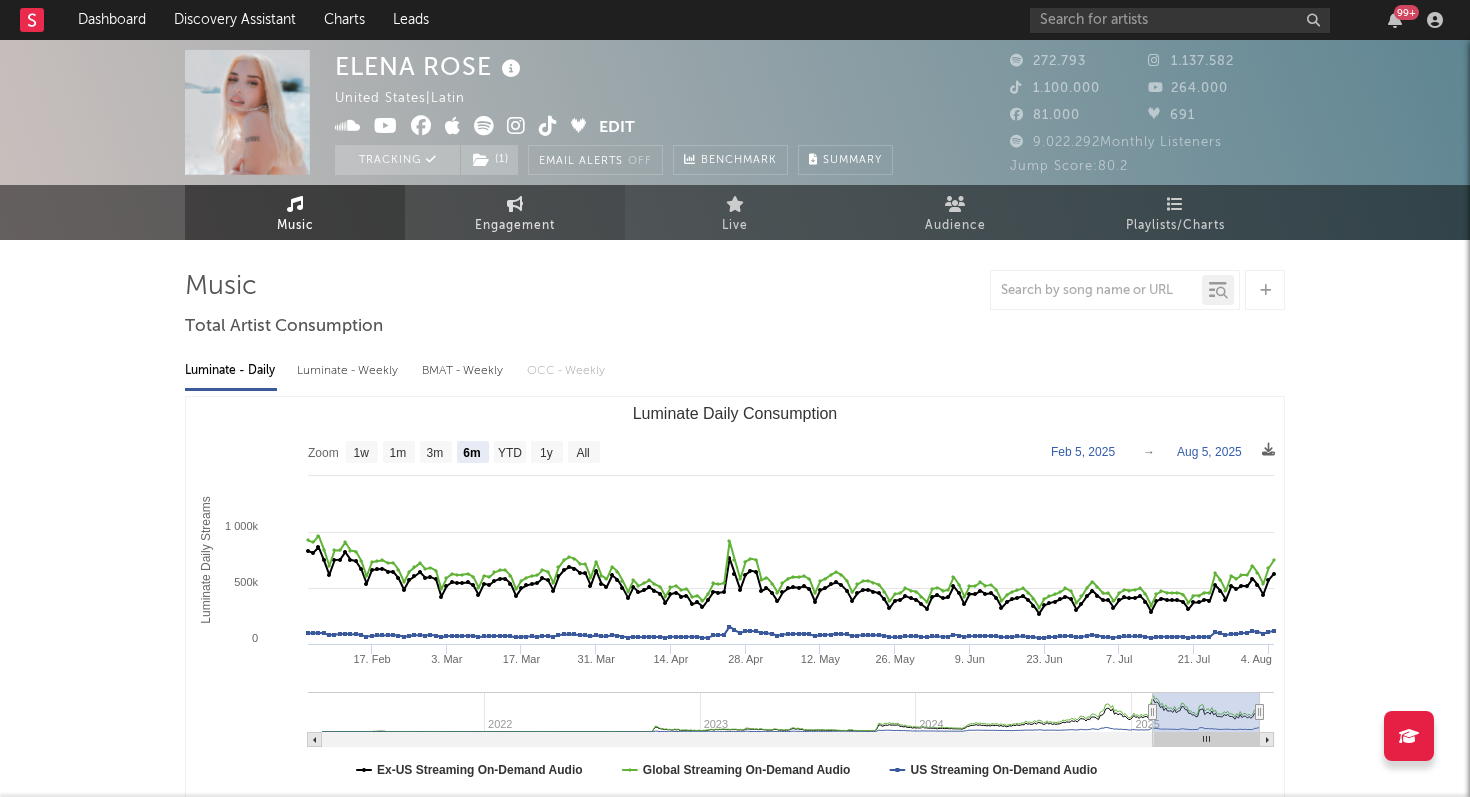 click on "Engagement" at bounding box center (515, 226) 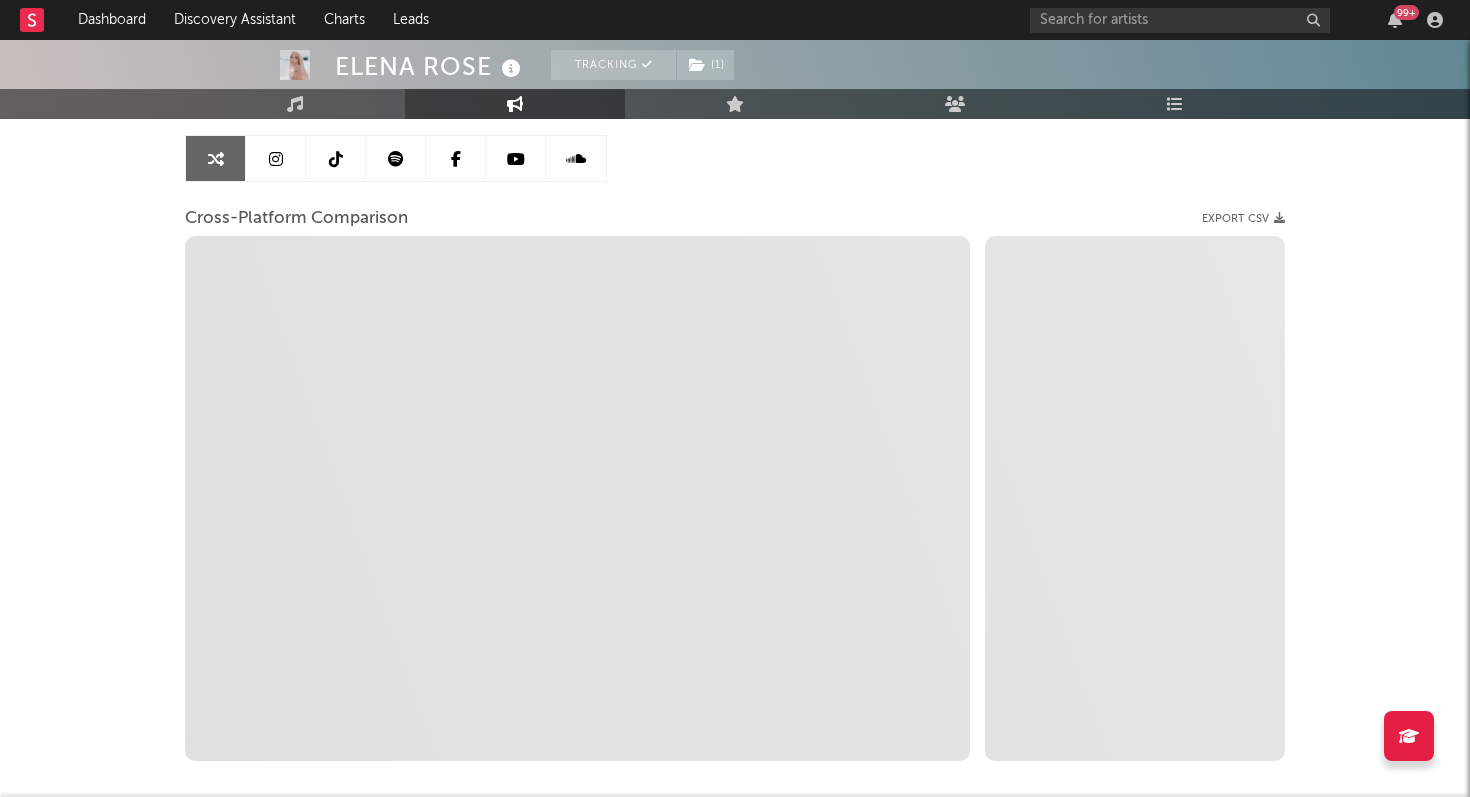 scroll, scrollTop: 0, scrollLeft: 0, axis: both 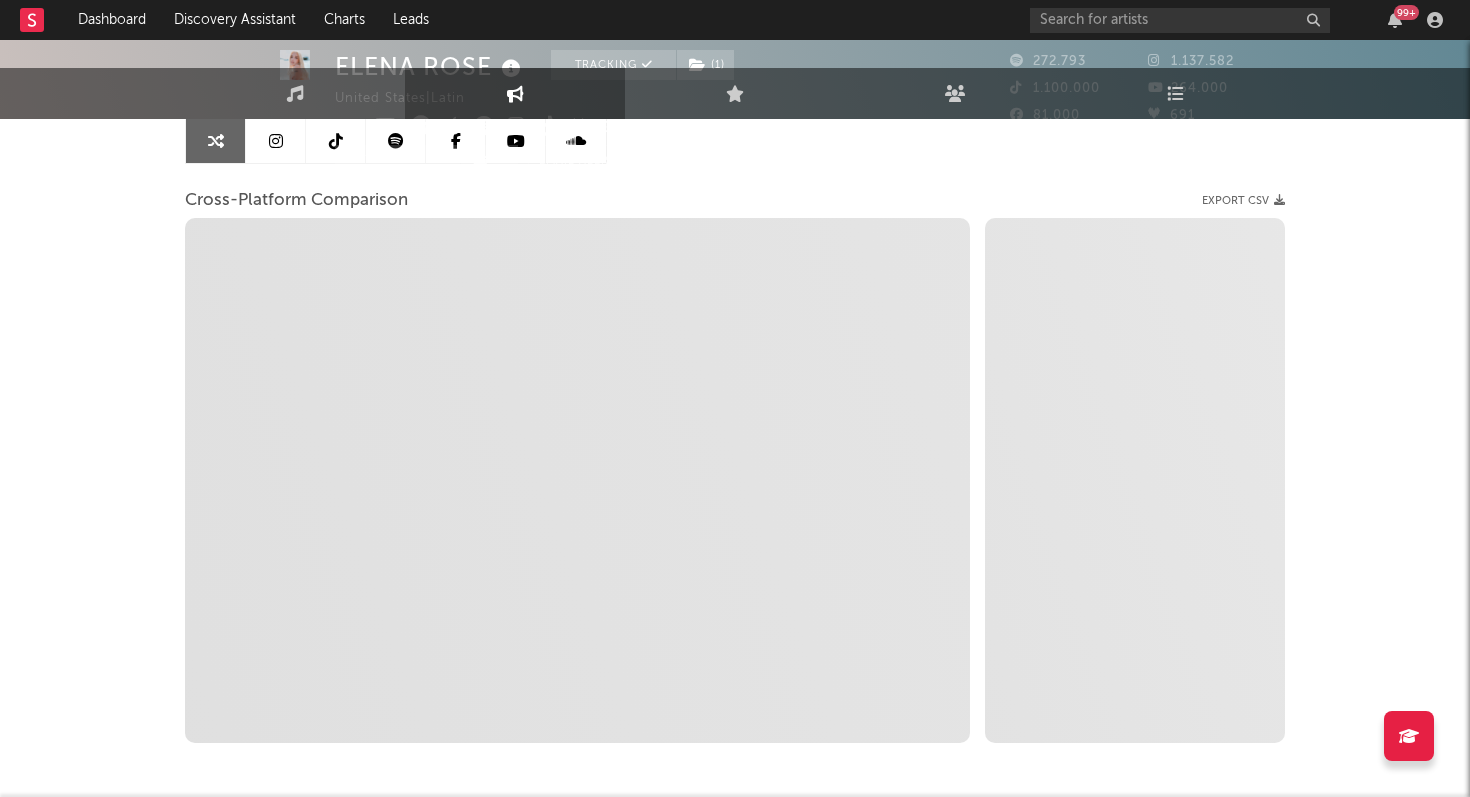 select on "1m" 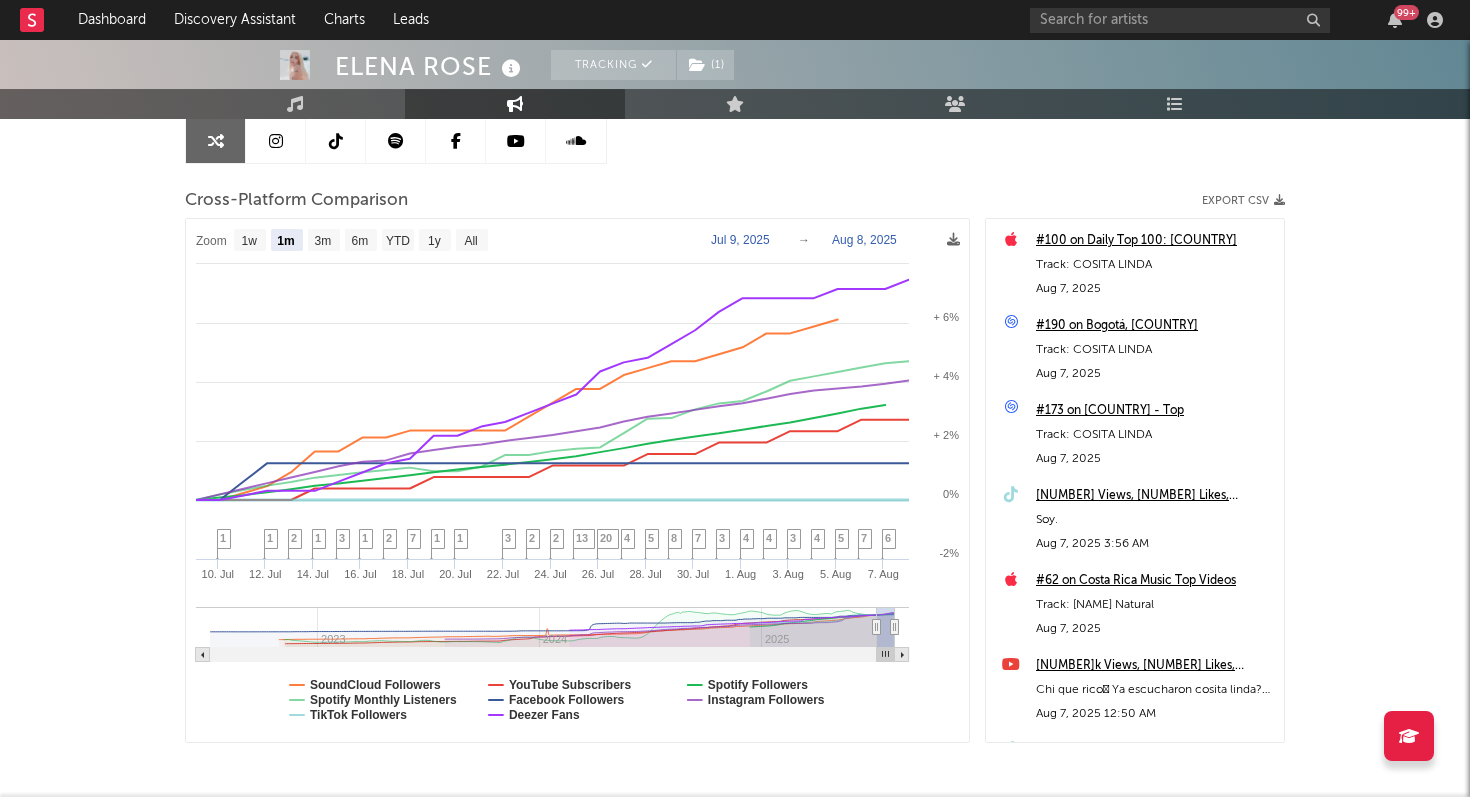 scroll, scrollTop: 208, scrollLeft: 0, axis: vertical 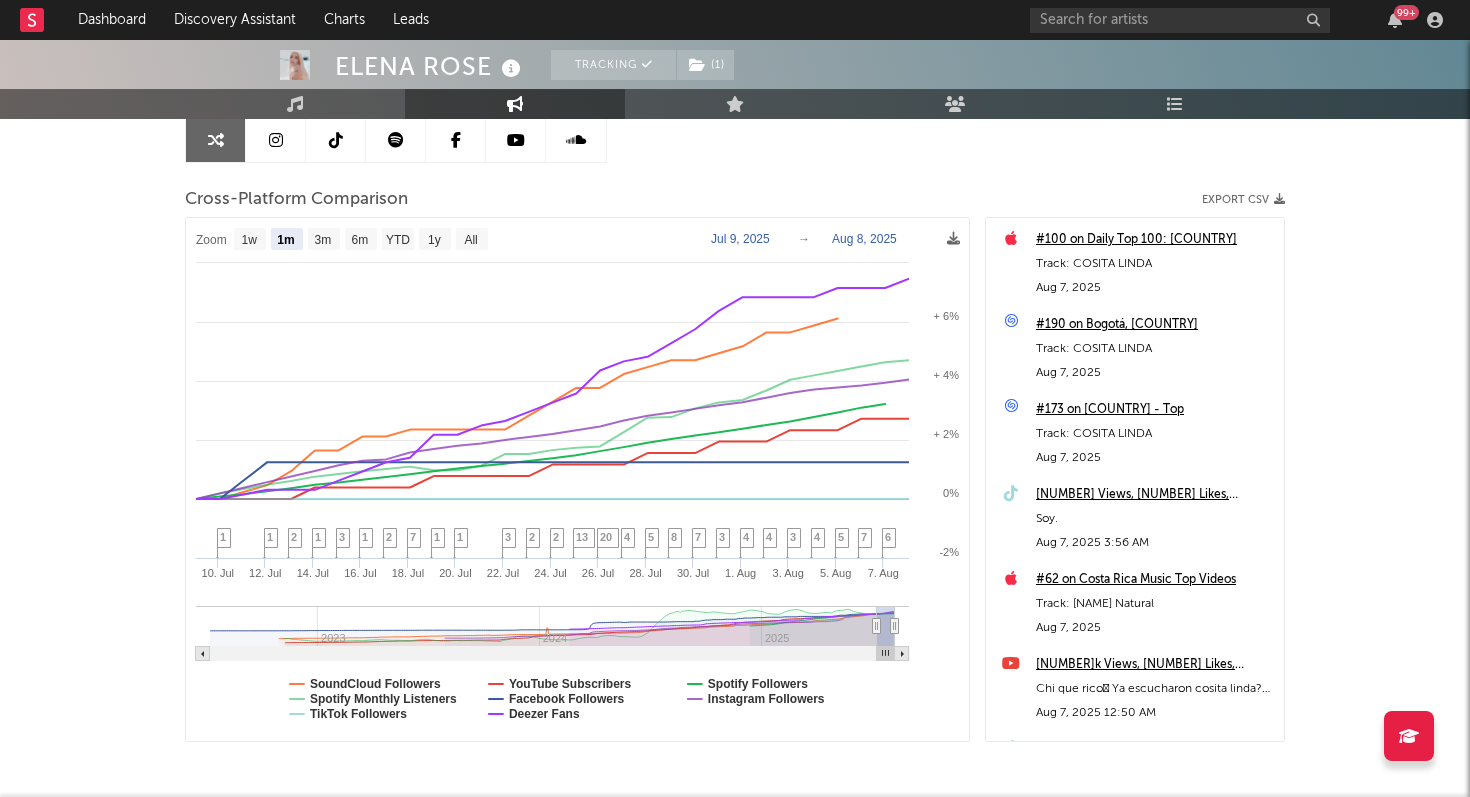 click at bounding box center (336, 140) 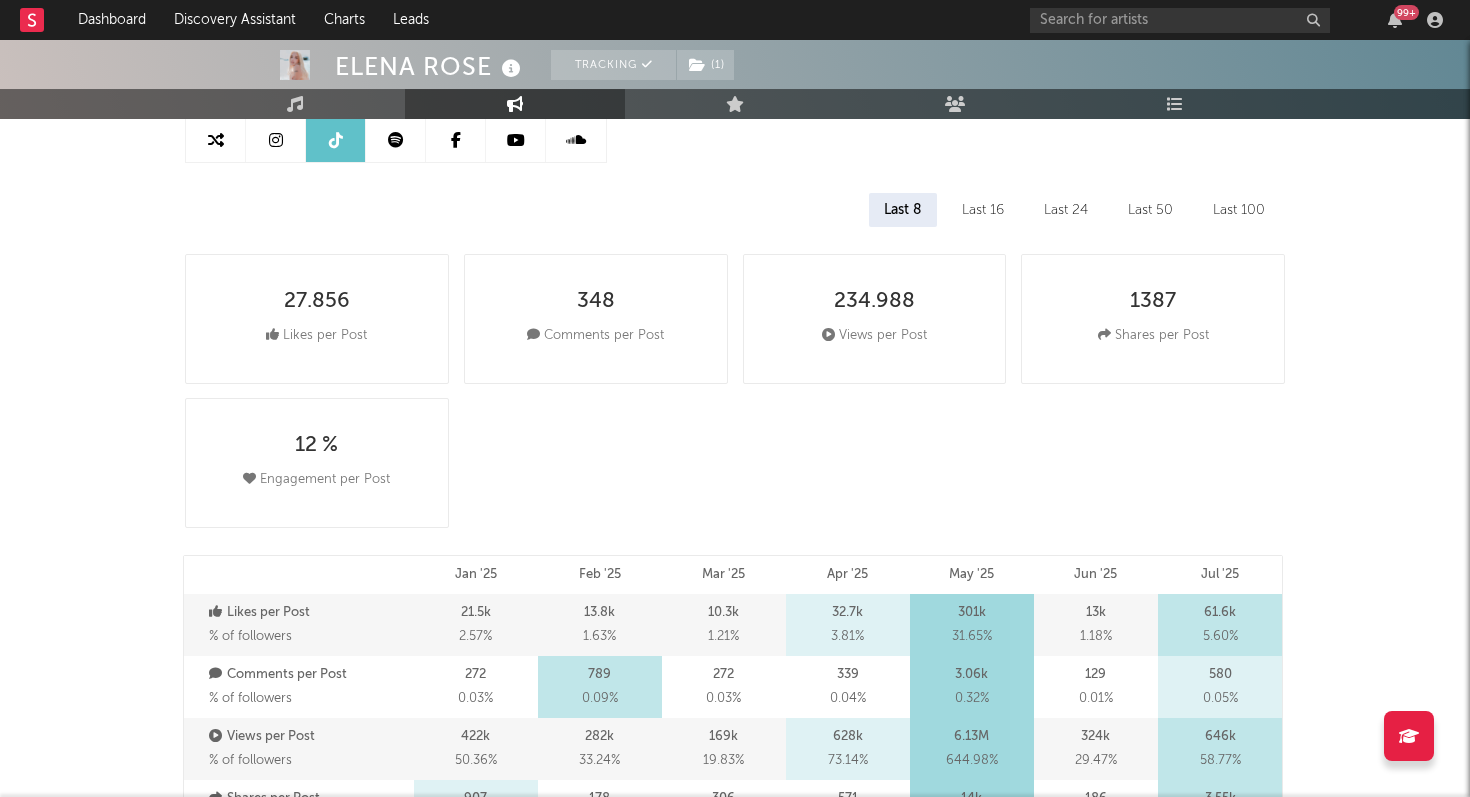 select on "6m" 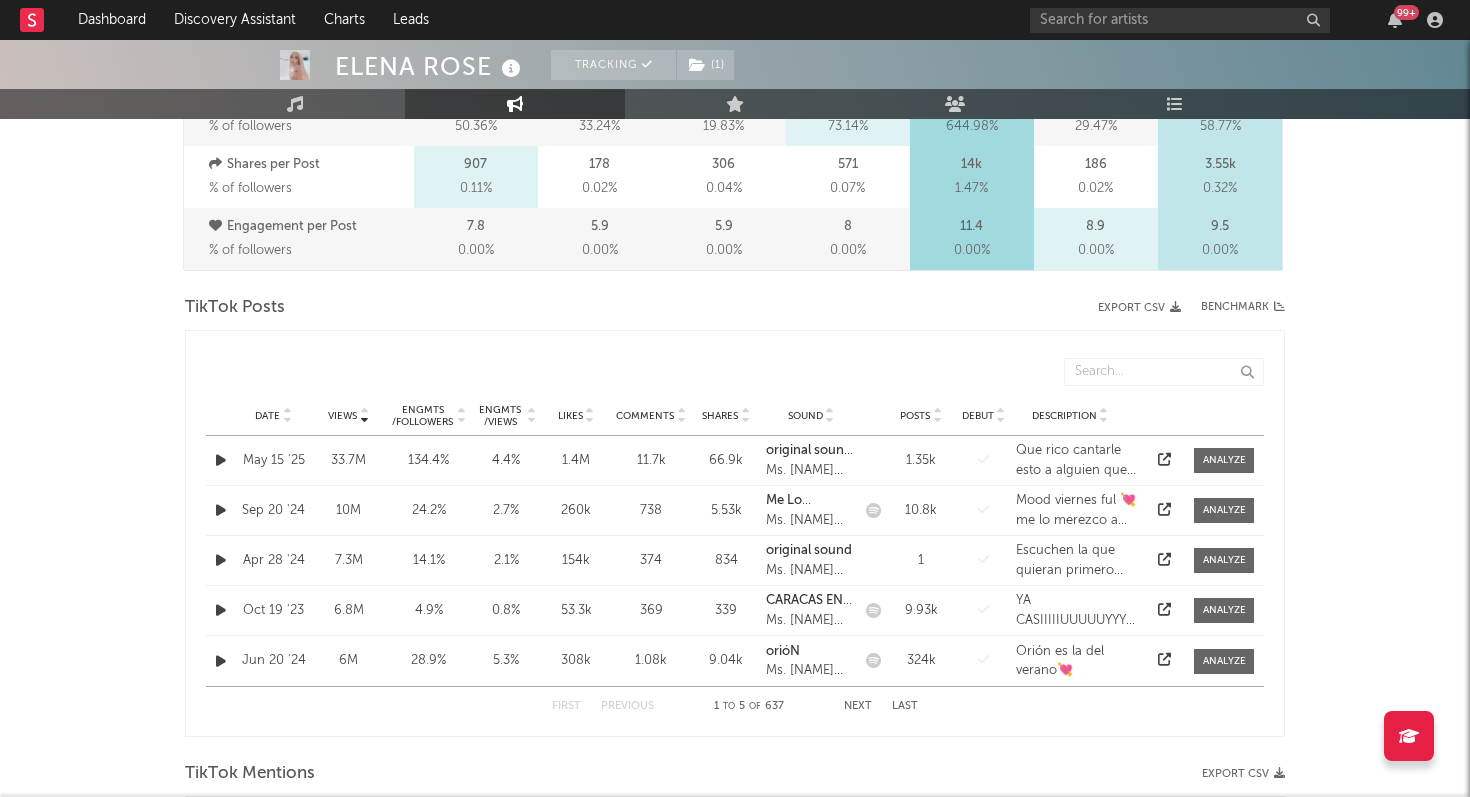 scroll, scrollTop: 843, scrollLeft: 0, axis: vertical 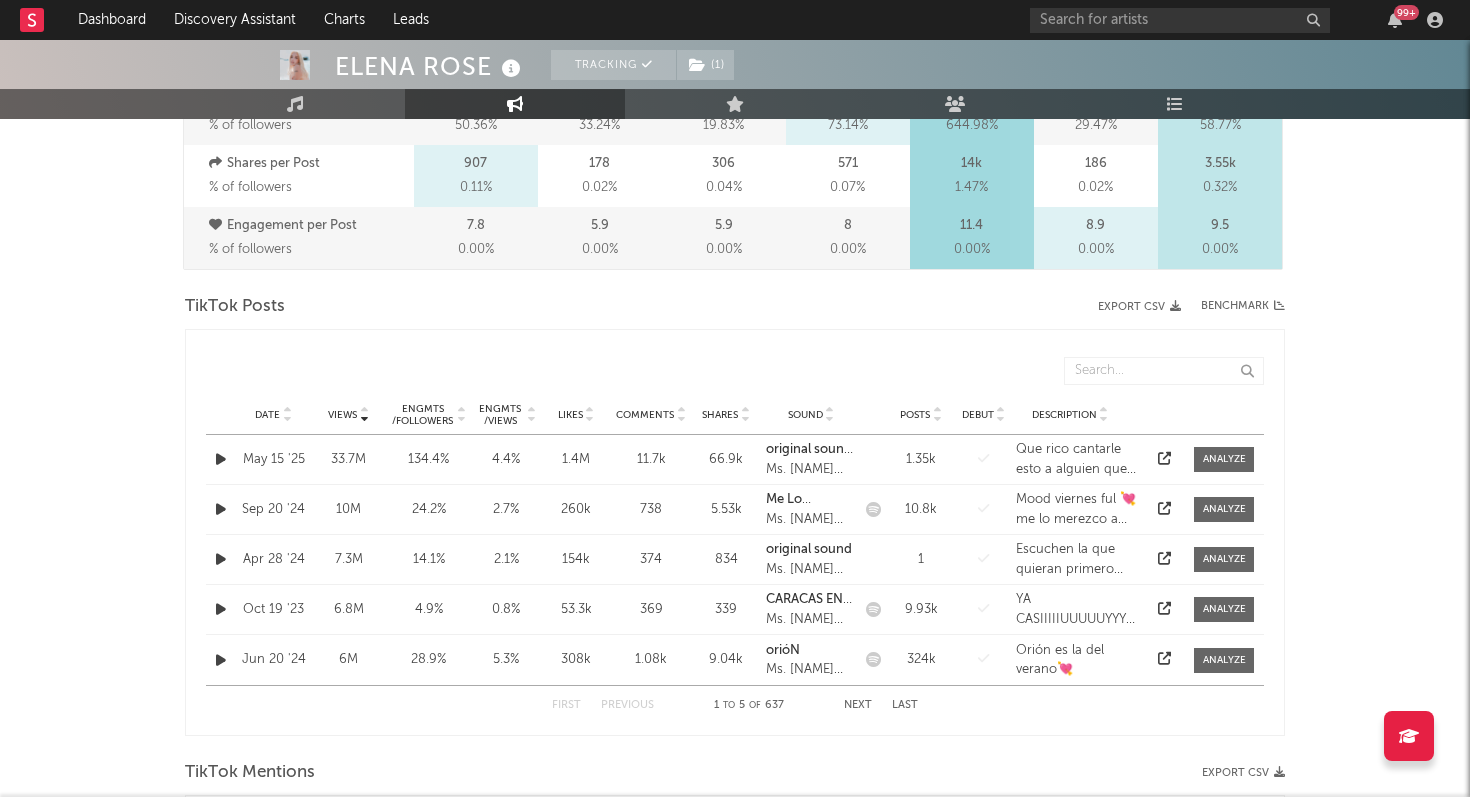click on "Artist Engagement Last 8 Last 16 Last 24 Last 50 Last 100 27.856   Likes per Post 348   Comments per Post 234.988   Views per Post 1387   Shares per Post 12 %   Engagement per Post Per Post Stats (% of followers) Jan '25 Feb '25 Mar '25 Apr '25 May '25 Jun '25 Jul '25   Likes per Post % of followers 21.5k 2.57 % 13.8k 1.63 % 10.3k 1.21 % 32.7k 3.81 % 301k 31.65 % 13k 1.18 % 61.6k 5.60 %   Comments per Post % of followers 272 0.03 % 789 0.09 % 272 0.03 % 339 0.04 % 3.06k 0.32 % 129 0.01 % 580 0.05 %   Views per Post % of followers 422k 50.36 % 282k 33.24 % 169k 19.83 % 628k 73.14 % 6.13M 644.98 % 324k 29.47 % 646k 58.77 %   Shares per Post % of followers 907 0.11 % 178 0.02 % 306 0.04 % 571 0.07 % 14k 1.47 % 186 0.02 % 3.55k 0.32 %   Engagement per Post % of followers 7.8 0.00 % 5.9 0.00 % 5.9 0.00 % 8 0.00 % 11.4 0.00 % 8.9 0.00 % 9.5 0.00 % TikTok Posts Export CSV  Benchmark Views Date Views Likes Comments Shares Sound Posts Debut Description Date Views Engmts / Followers Engmts / Views Likes Comments Shares" at bounding box center [735, 775] 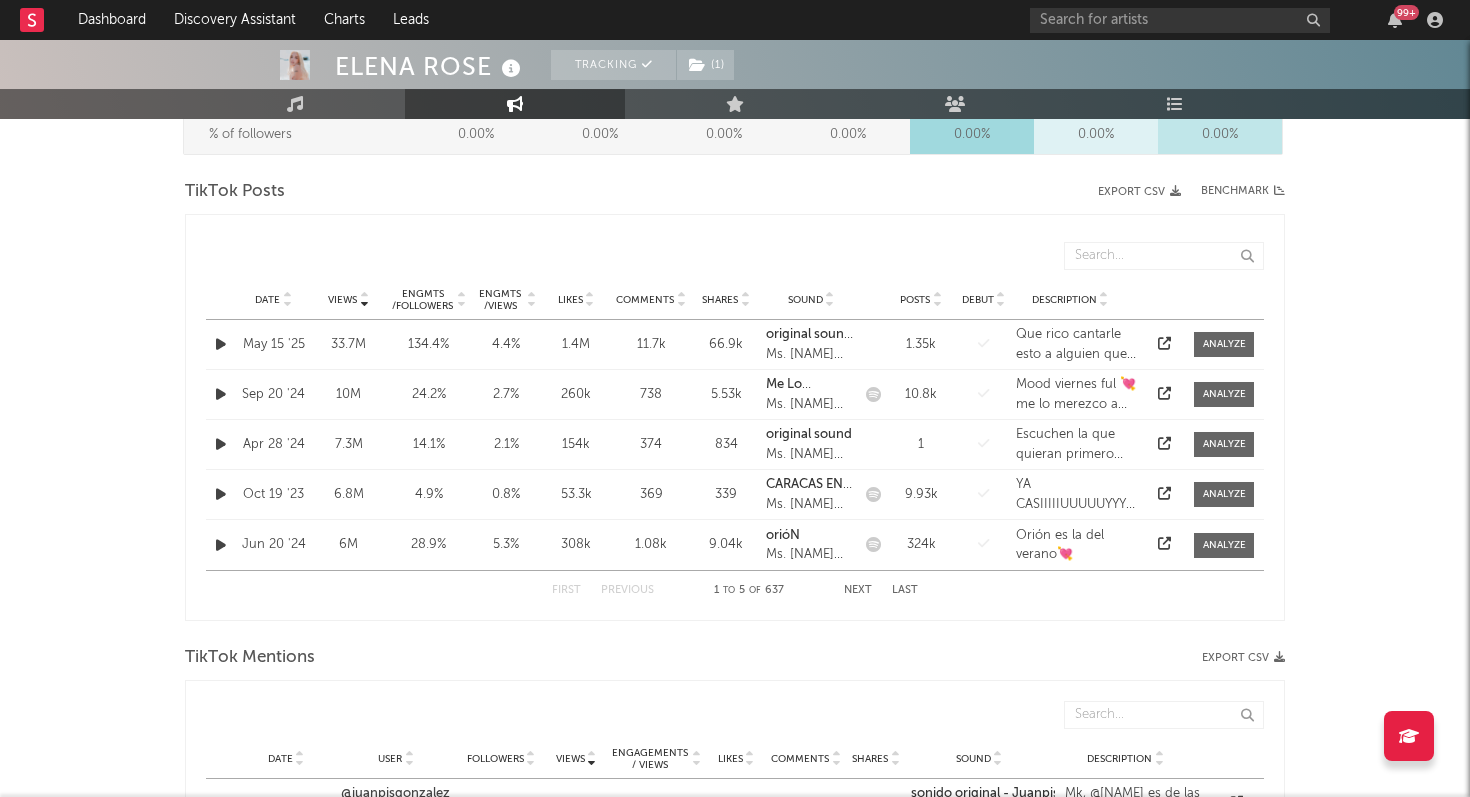 scroll, scrollTop: 955, scrollLeft: 0, axis: vertical 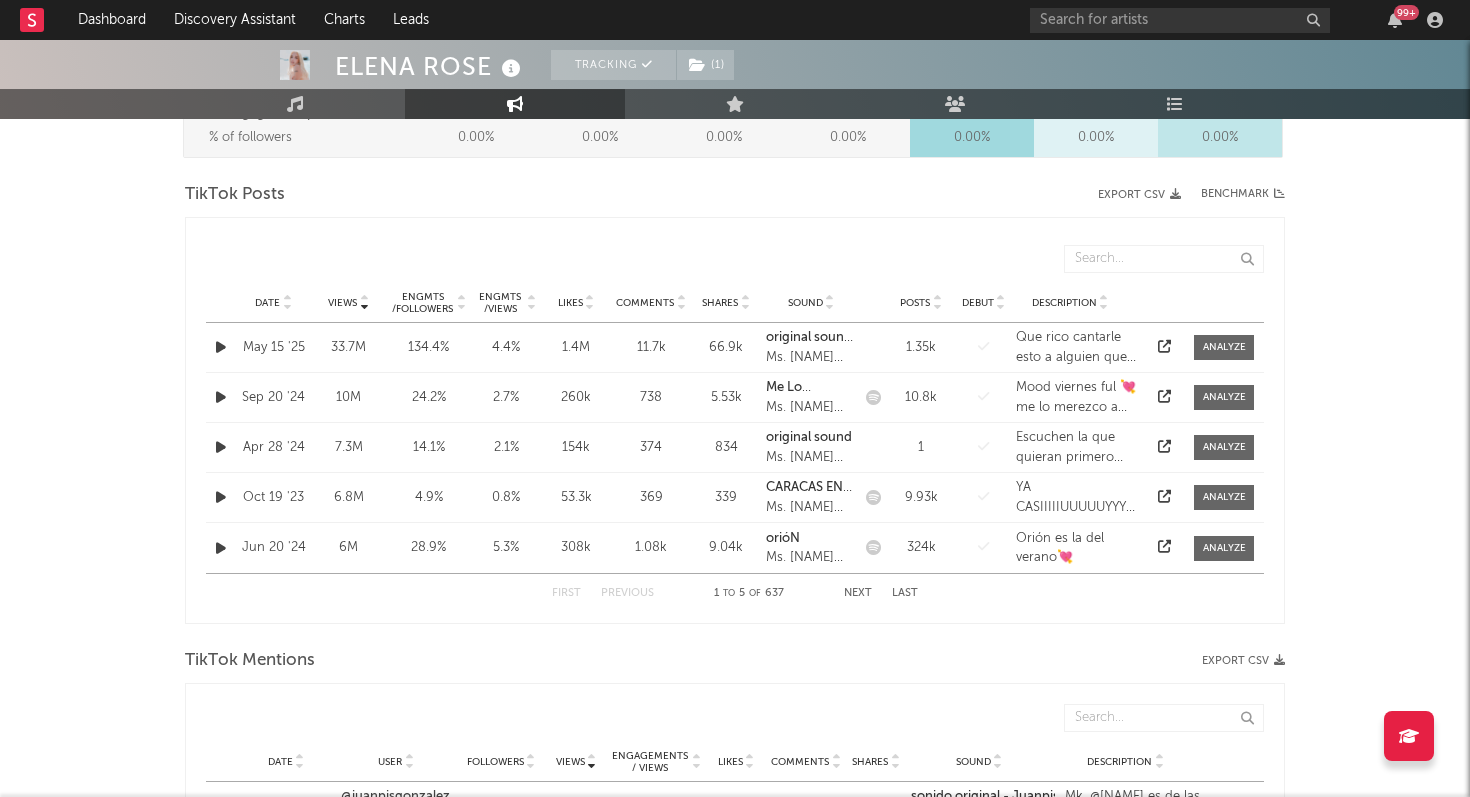 click on "Views Date User Followers Views Engagements / Views Likes Comments Shares Sound Description" at bounding box center [735, 718] 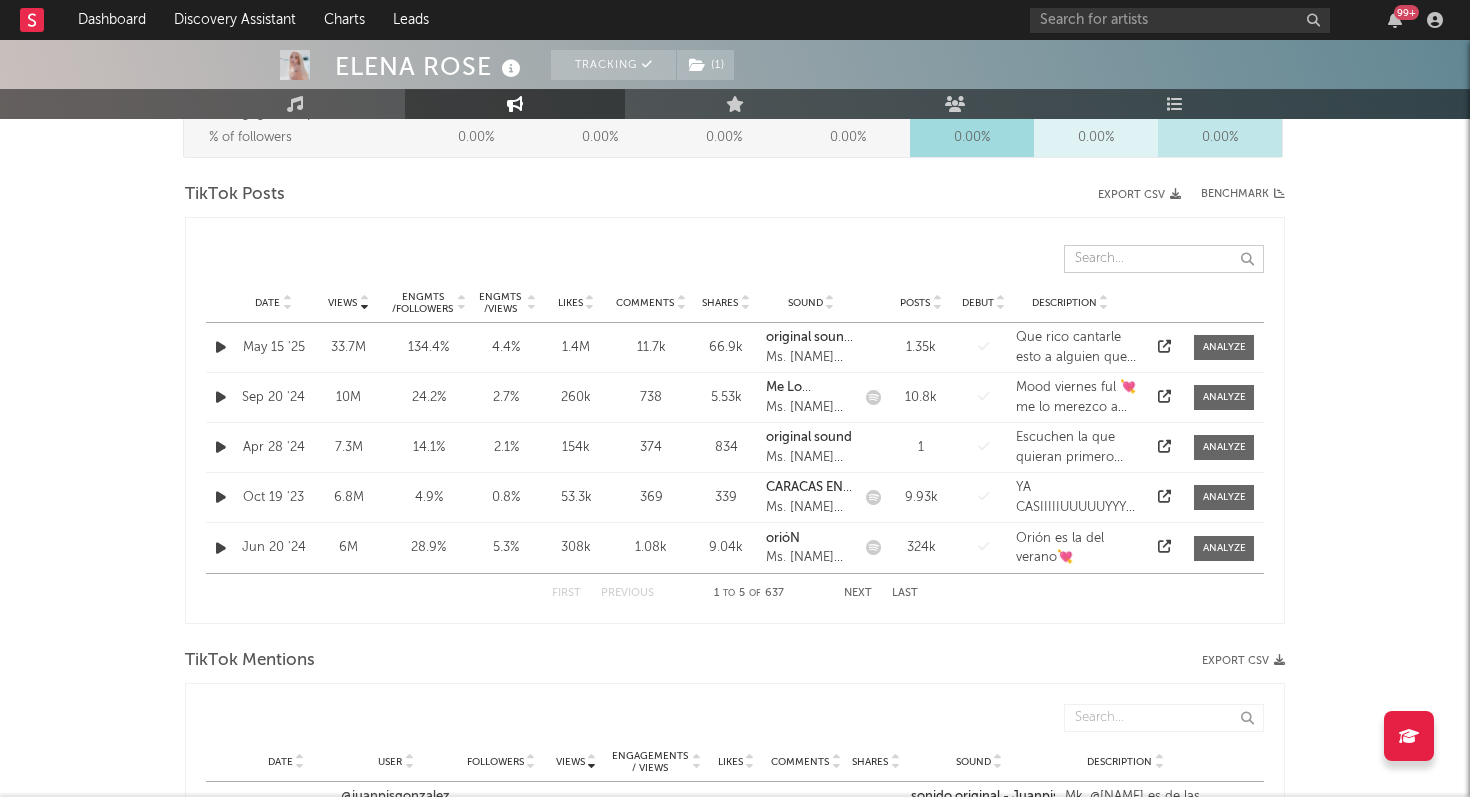 click at bounding box center [1164, 259] 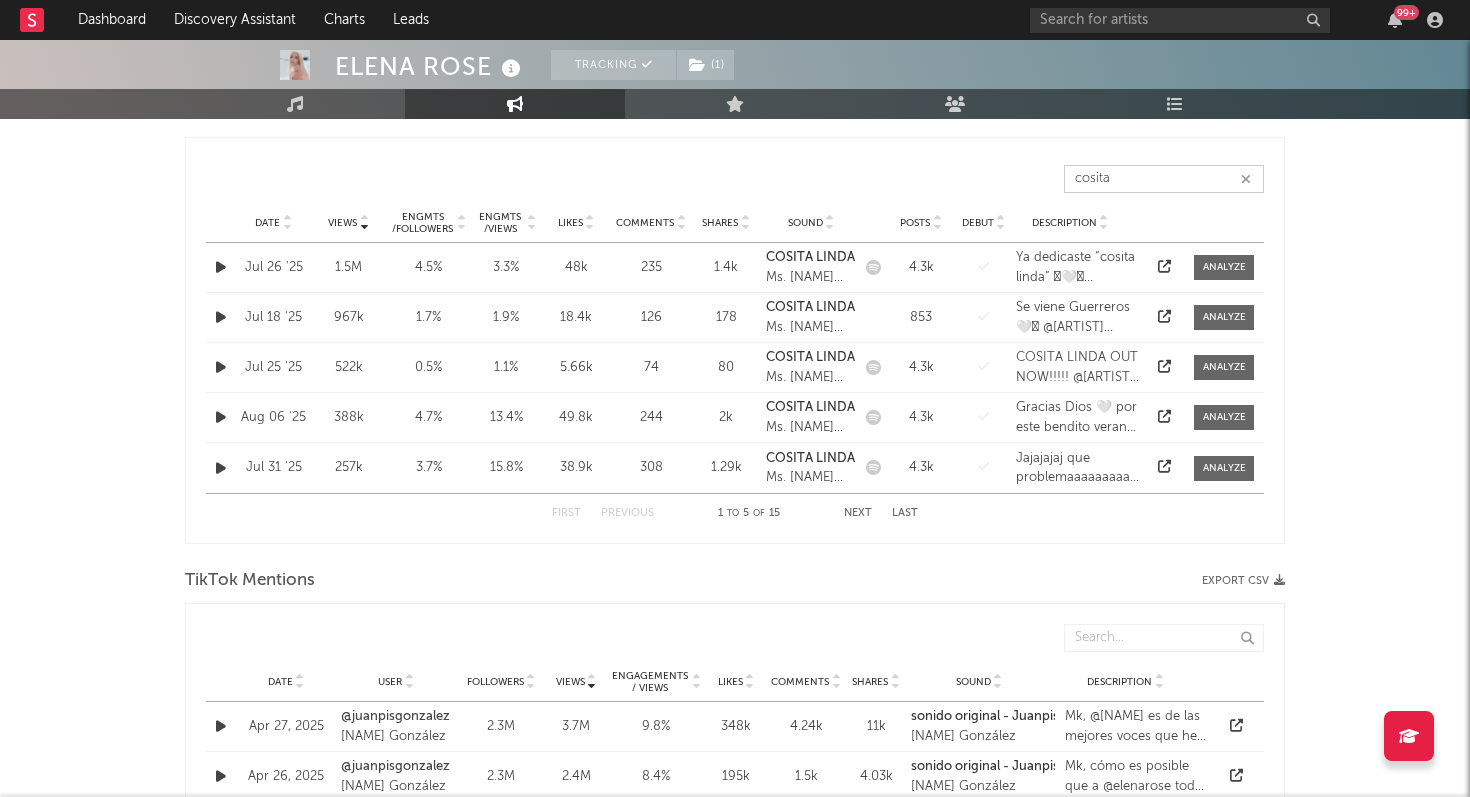 scroll, scrollTop: 1013, scrollLeft: 0, axis: vertical 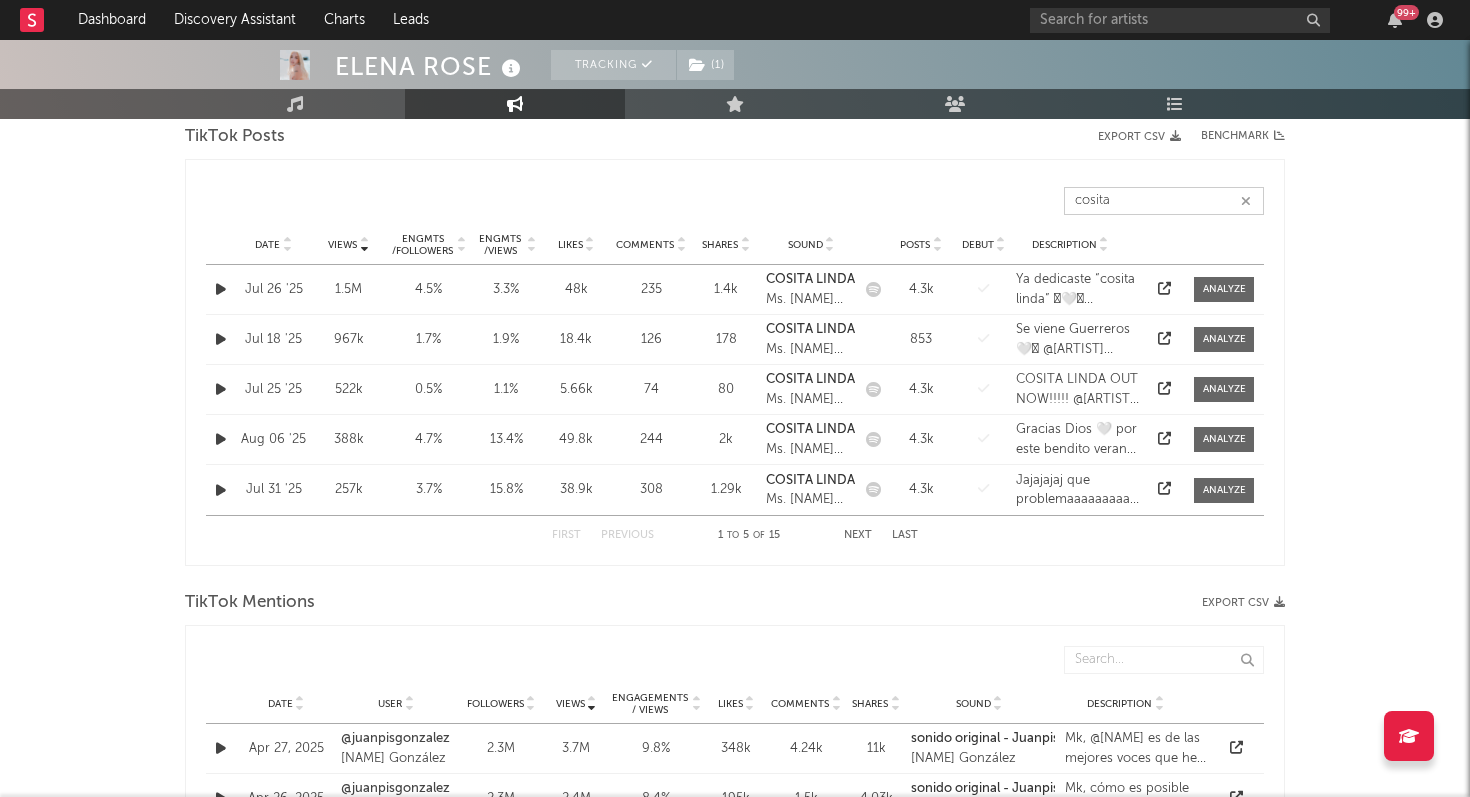click on "Next" at bounding box center [858, 535] 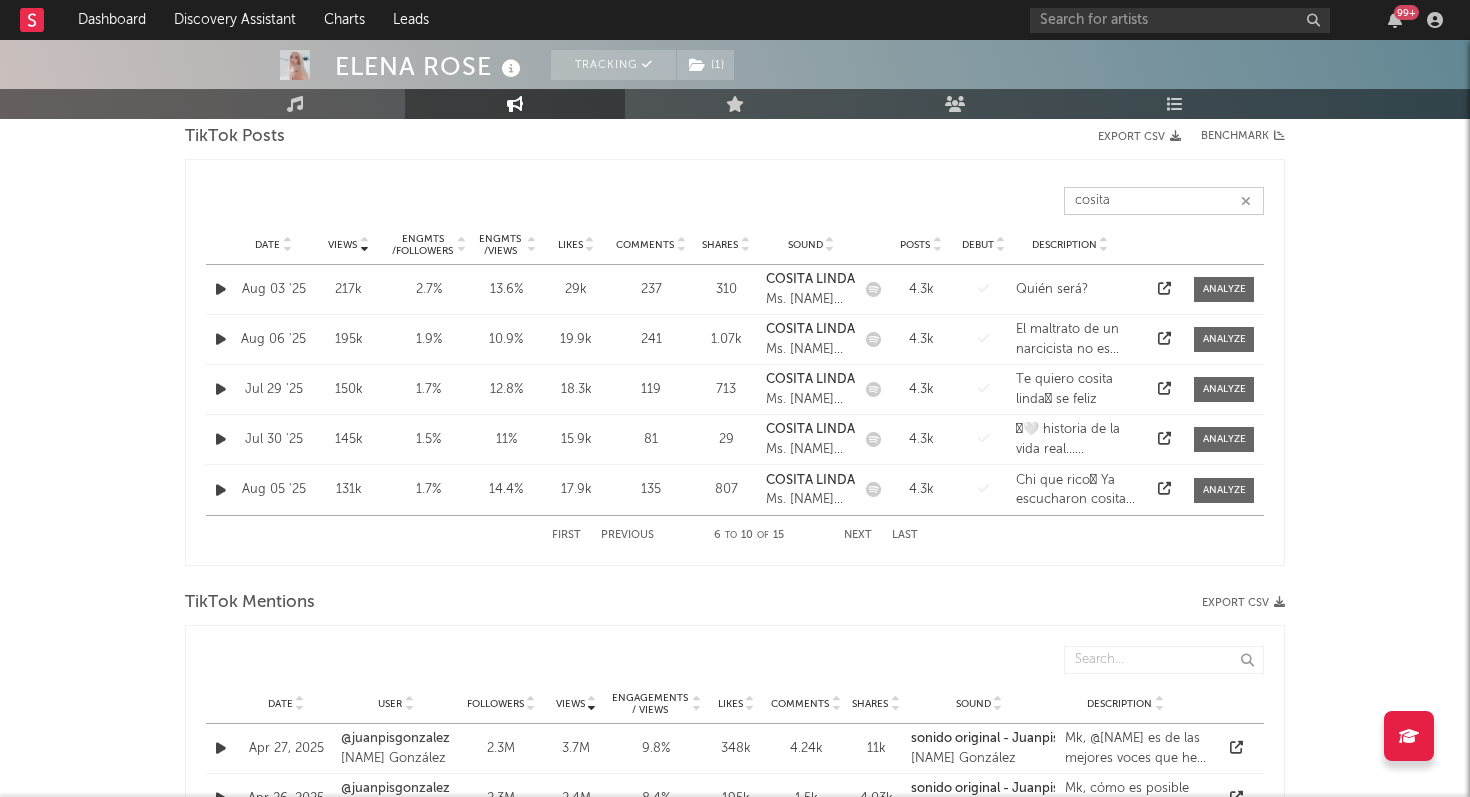 click on "Next" at bounding box center [858, 535] 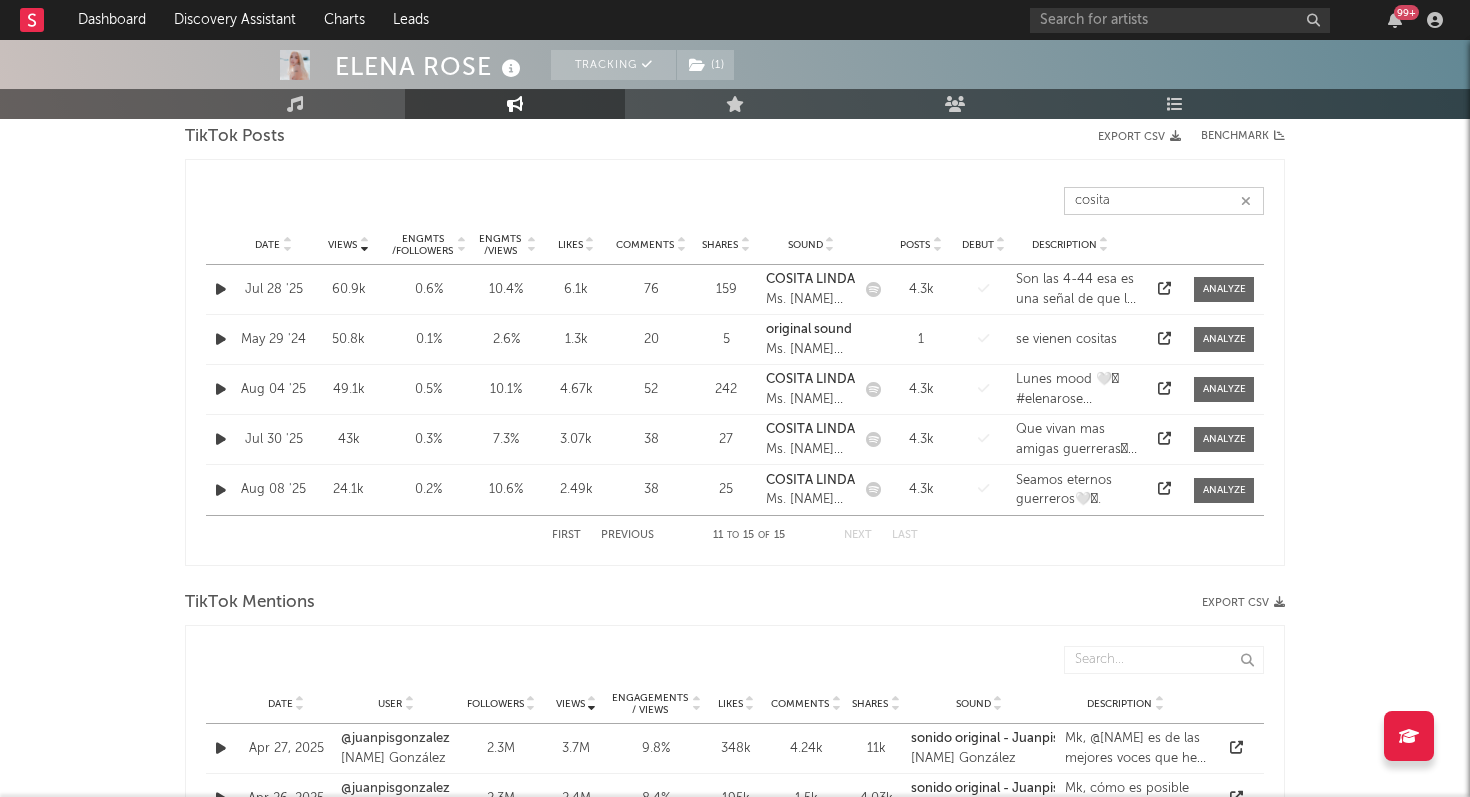 click on "Next" at bounding box center [858, 535] 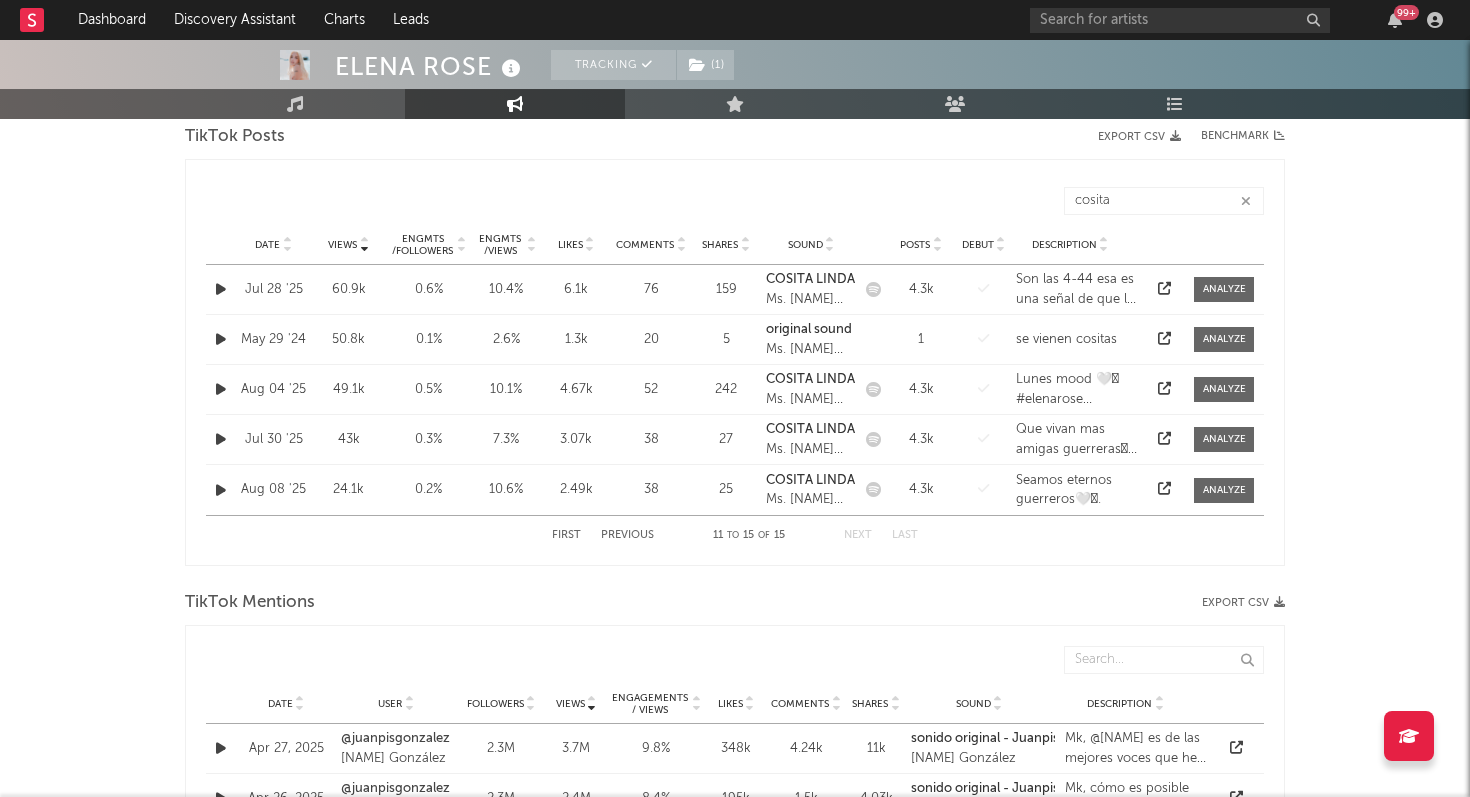 click on "First Previous 11   to   15   of   15 Next Last" at bounding box center (735, 535) 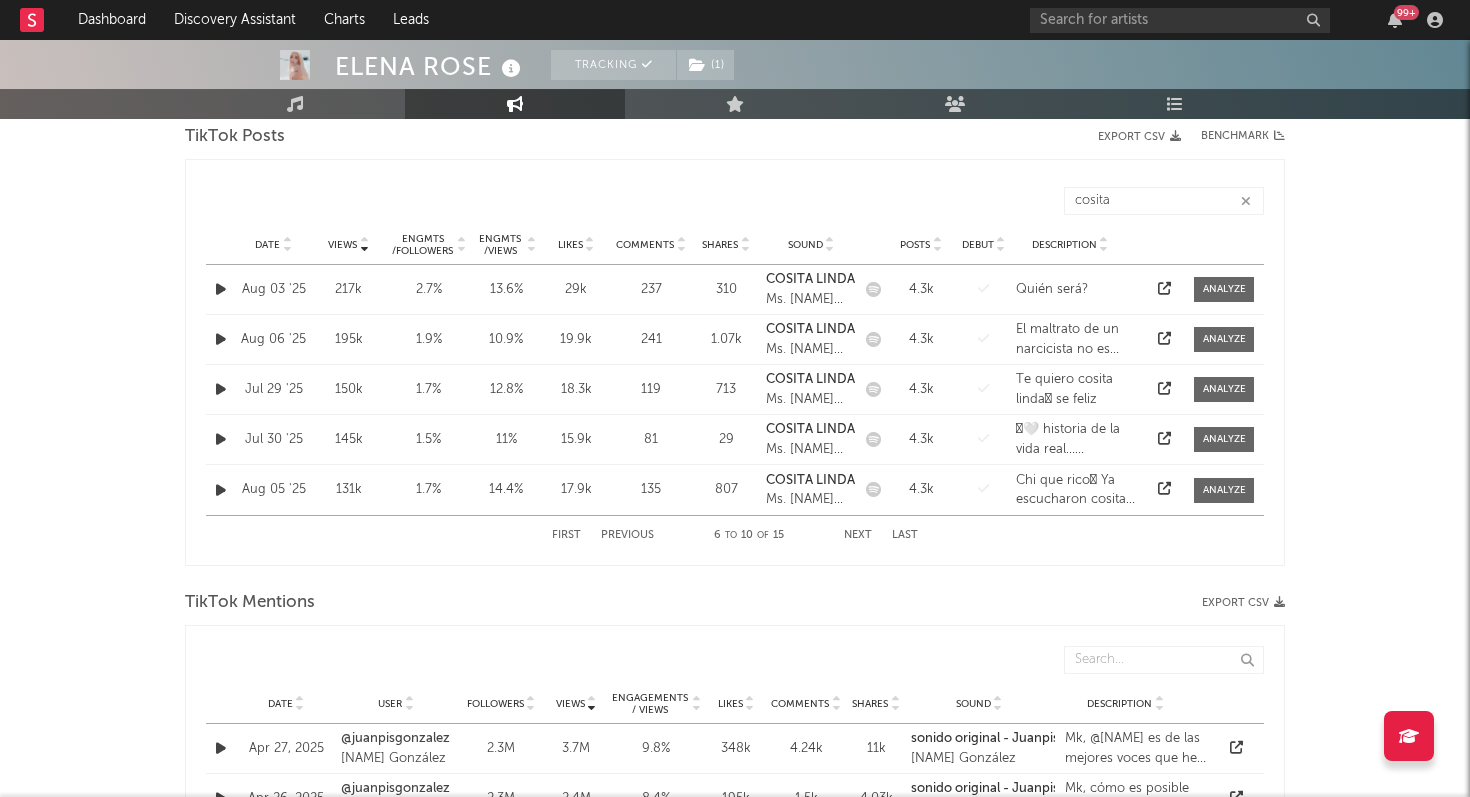 click on "Previous" at bounding box center [627, 535] 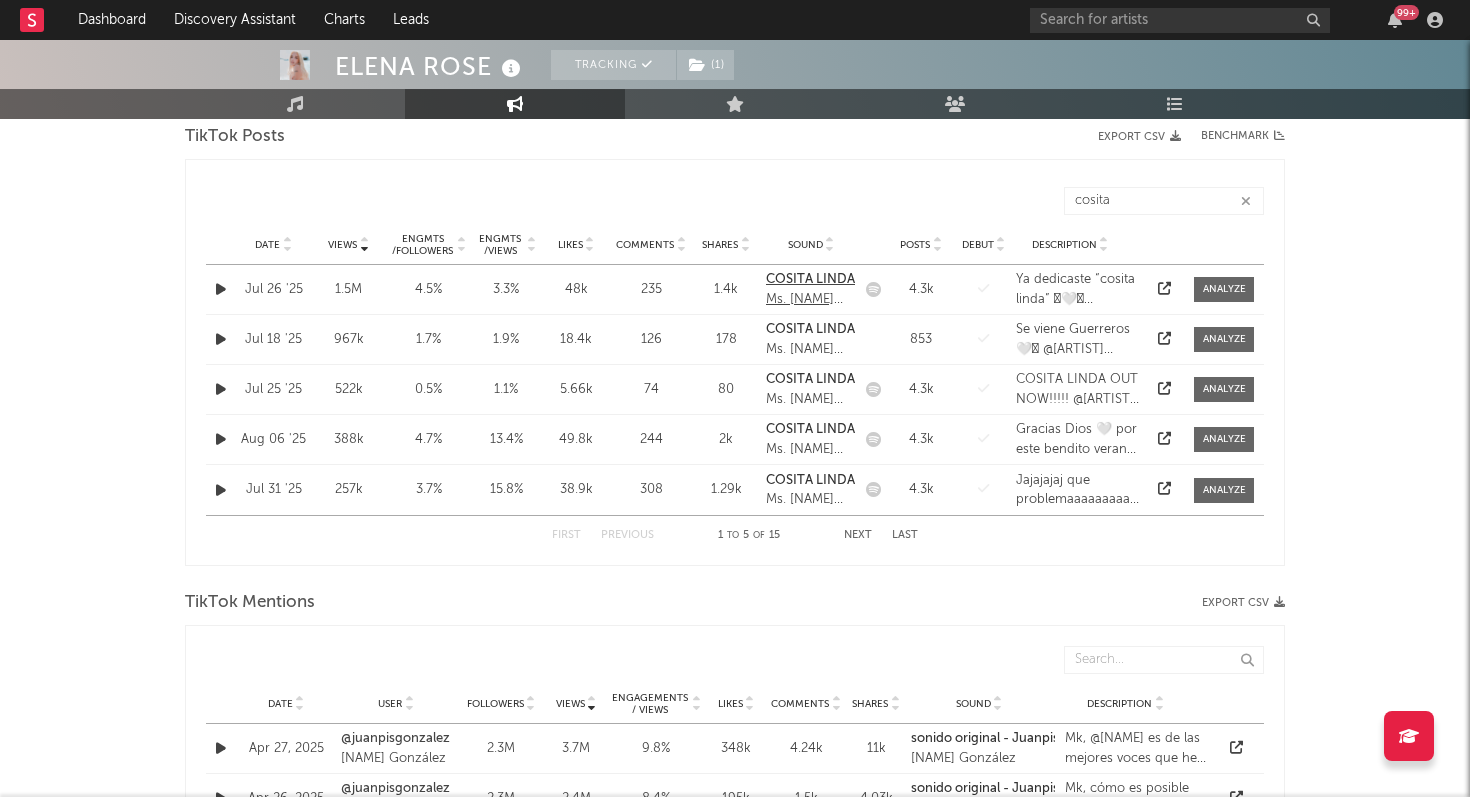 click on "COSITA LINDA" at bounding box center (810, 279) 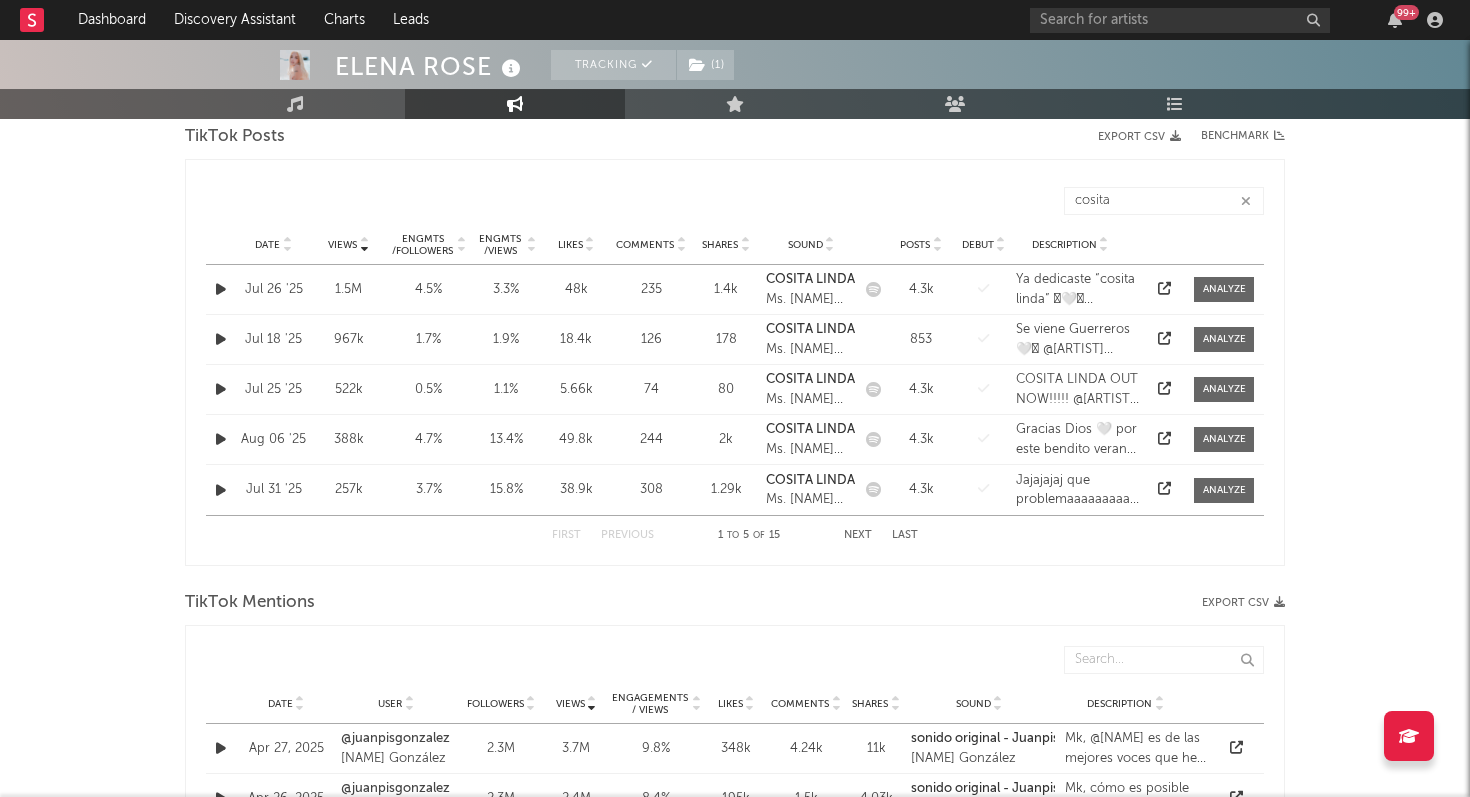 click at bounding box center (1164, 288) 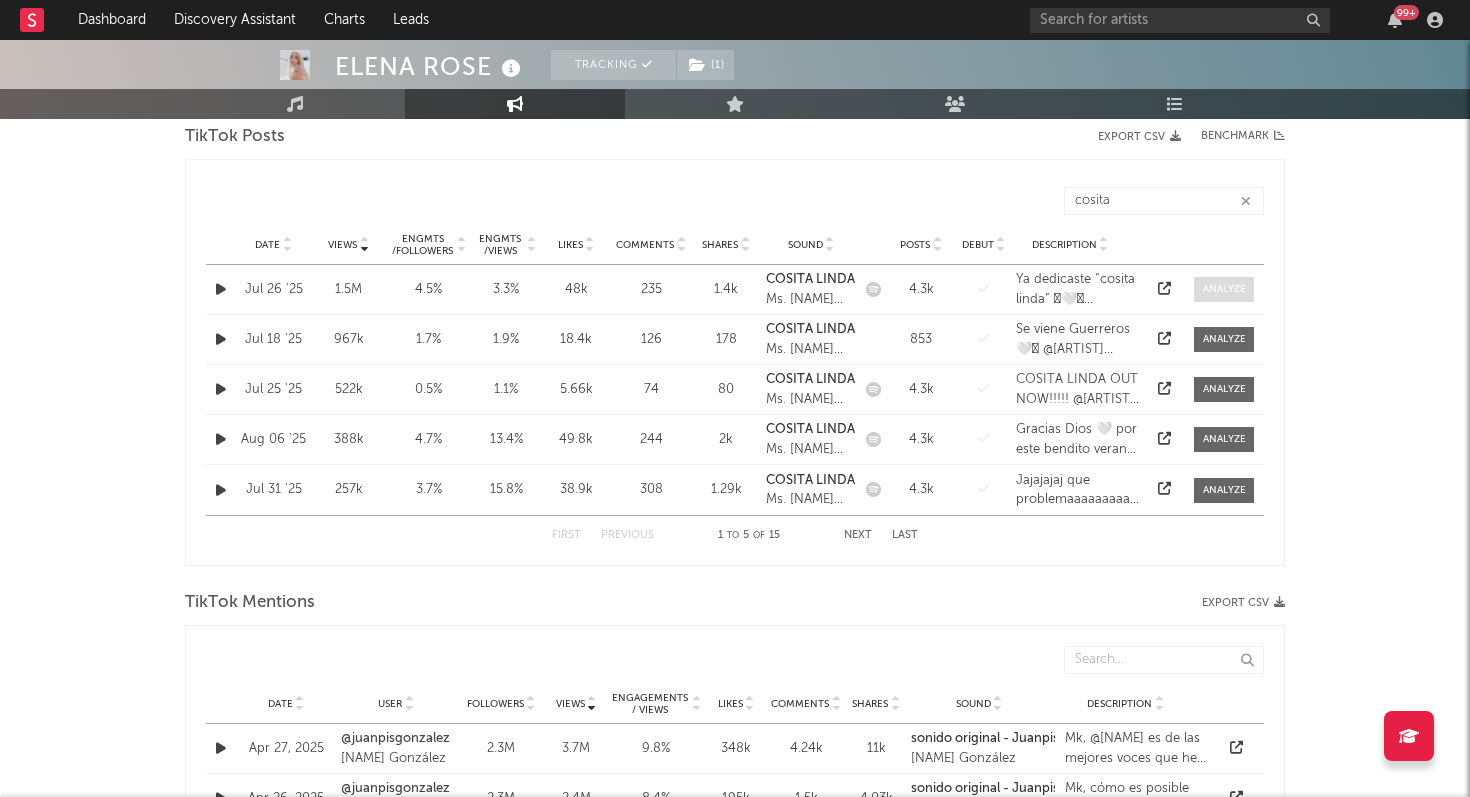click at bounding box center (1224, 289) 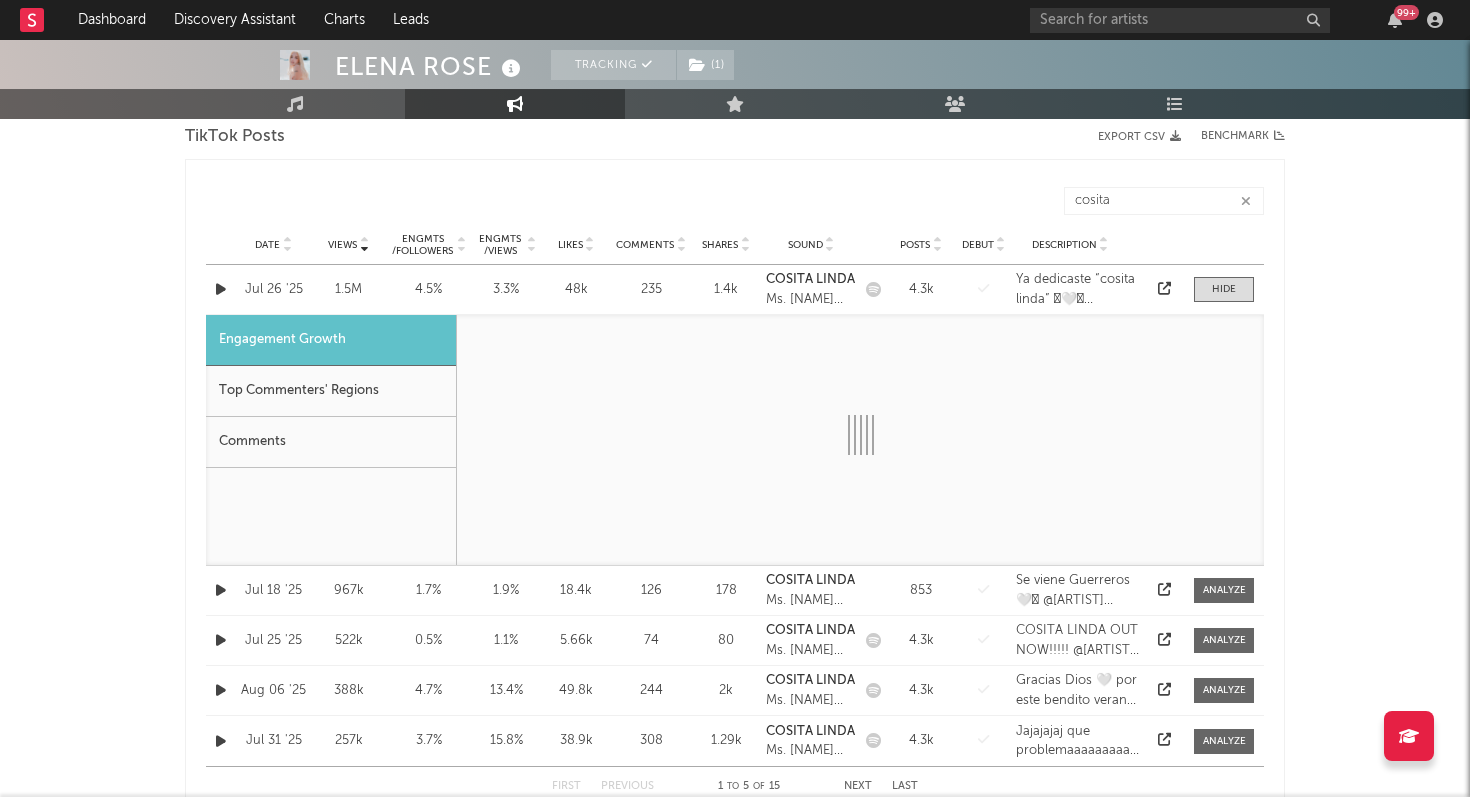 select on "1w" 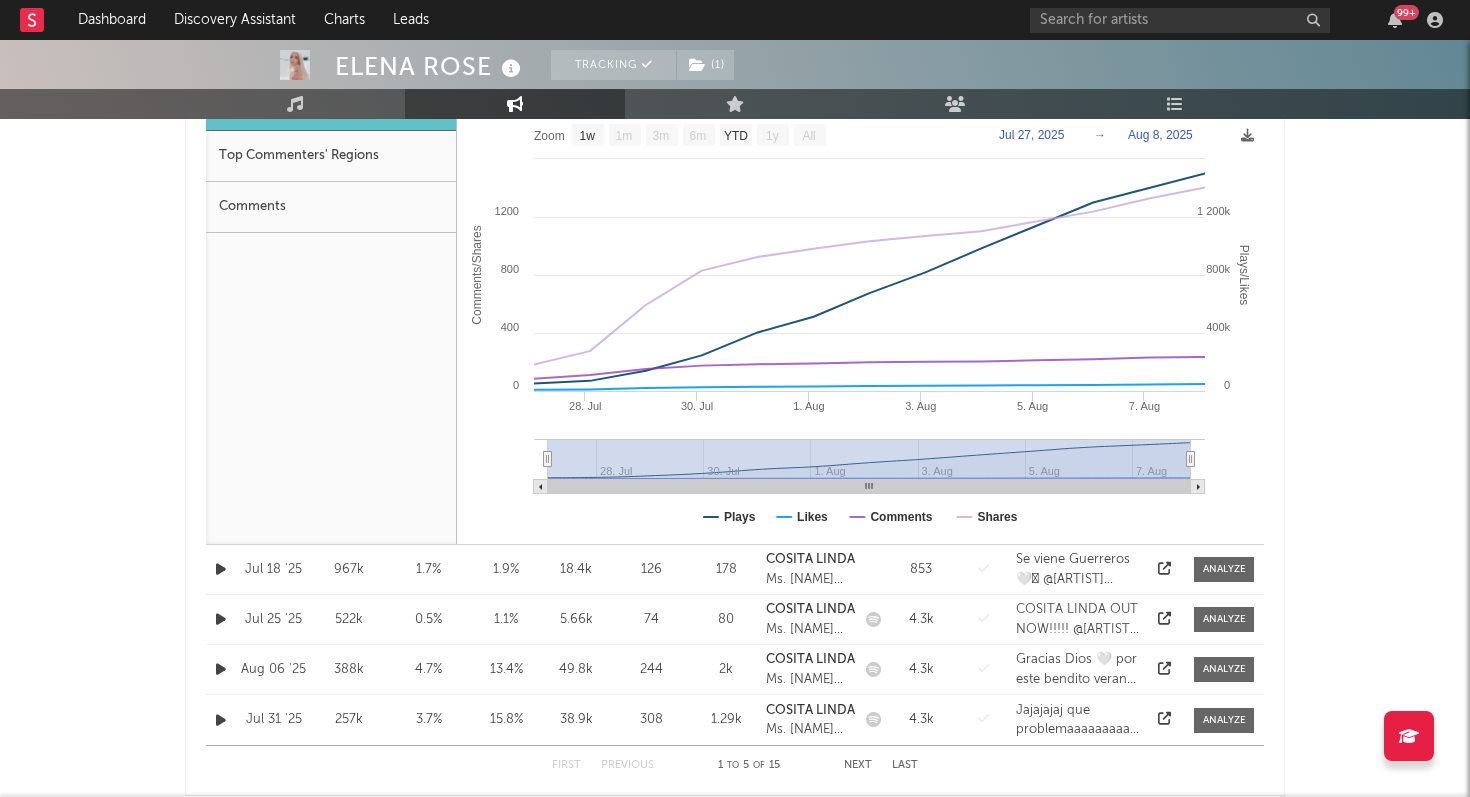 scroll, scrollTop: 1061, scrollLeft: 0, axis: vertical 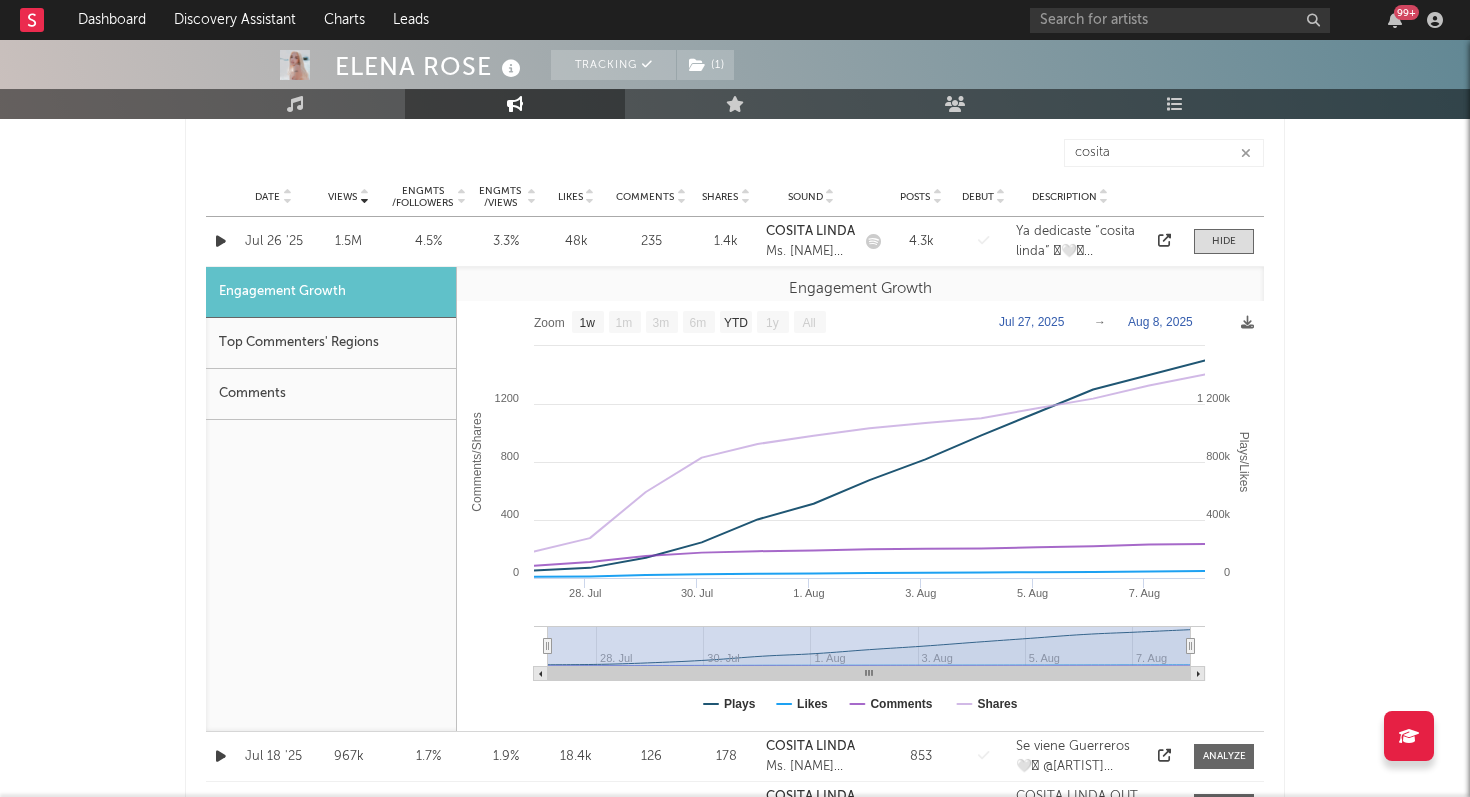 click on "Top Commenters' Regions" at bounding box center [331, 343] 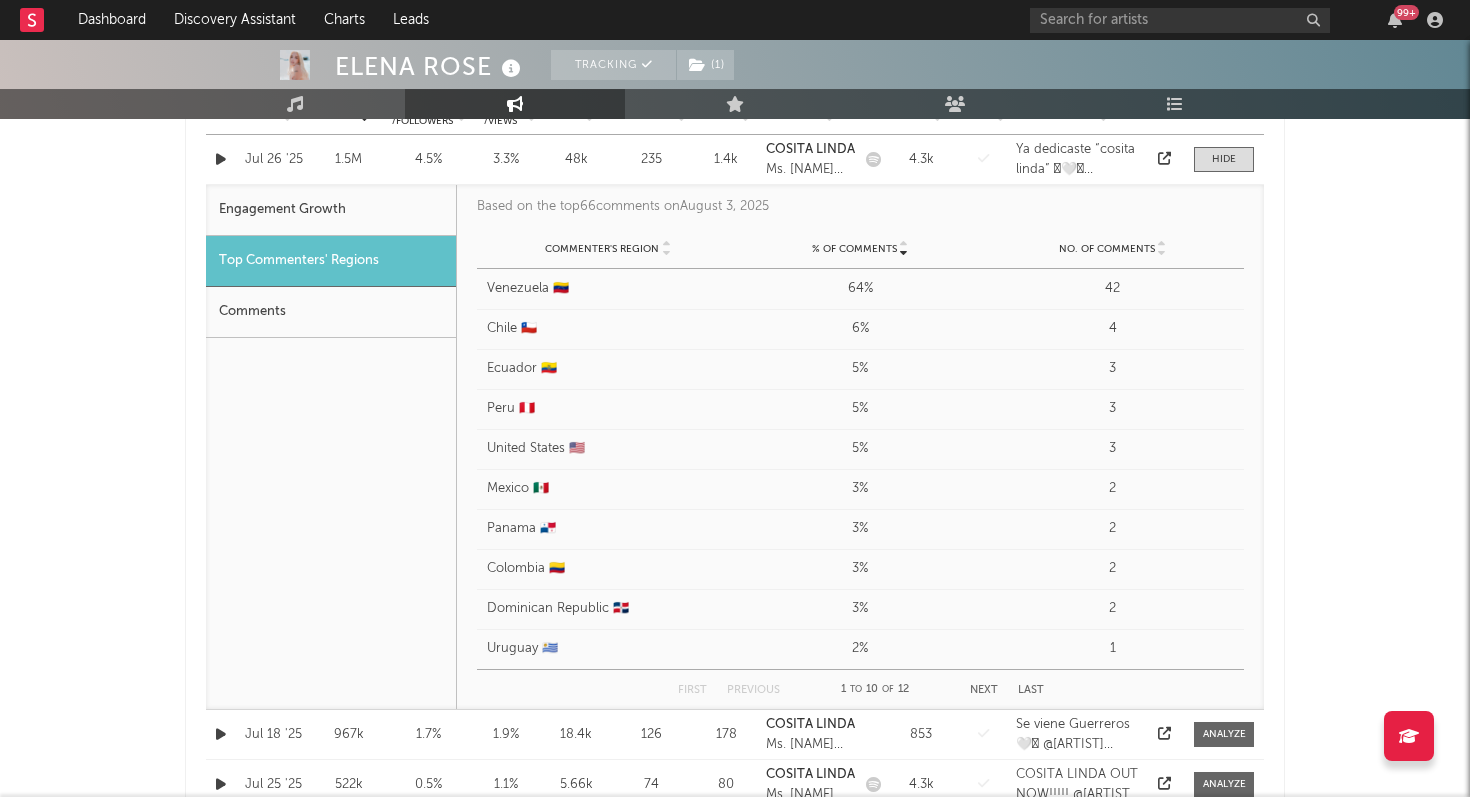 scroll, scrollTop: 1116, scrollLeft: 0, axis: vertical 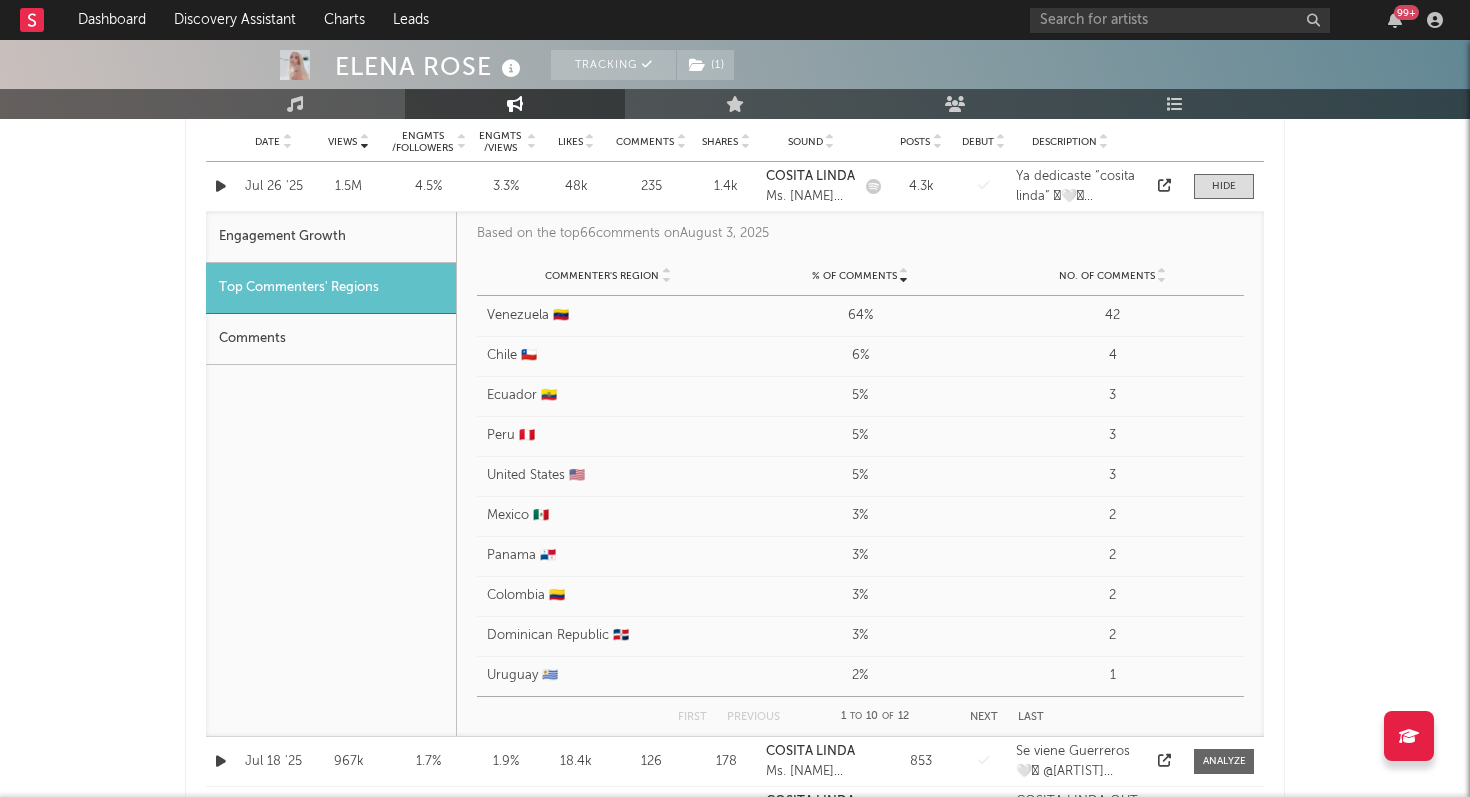 click on "Engagement Growth" at bounding box center [331, 237] 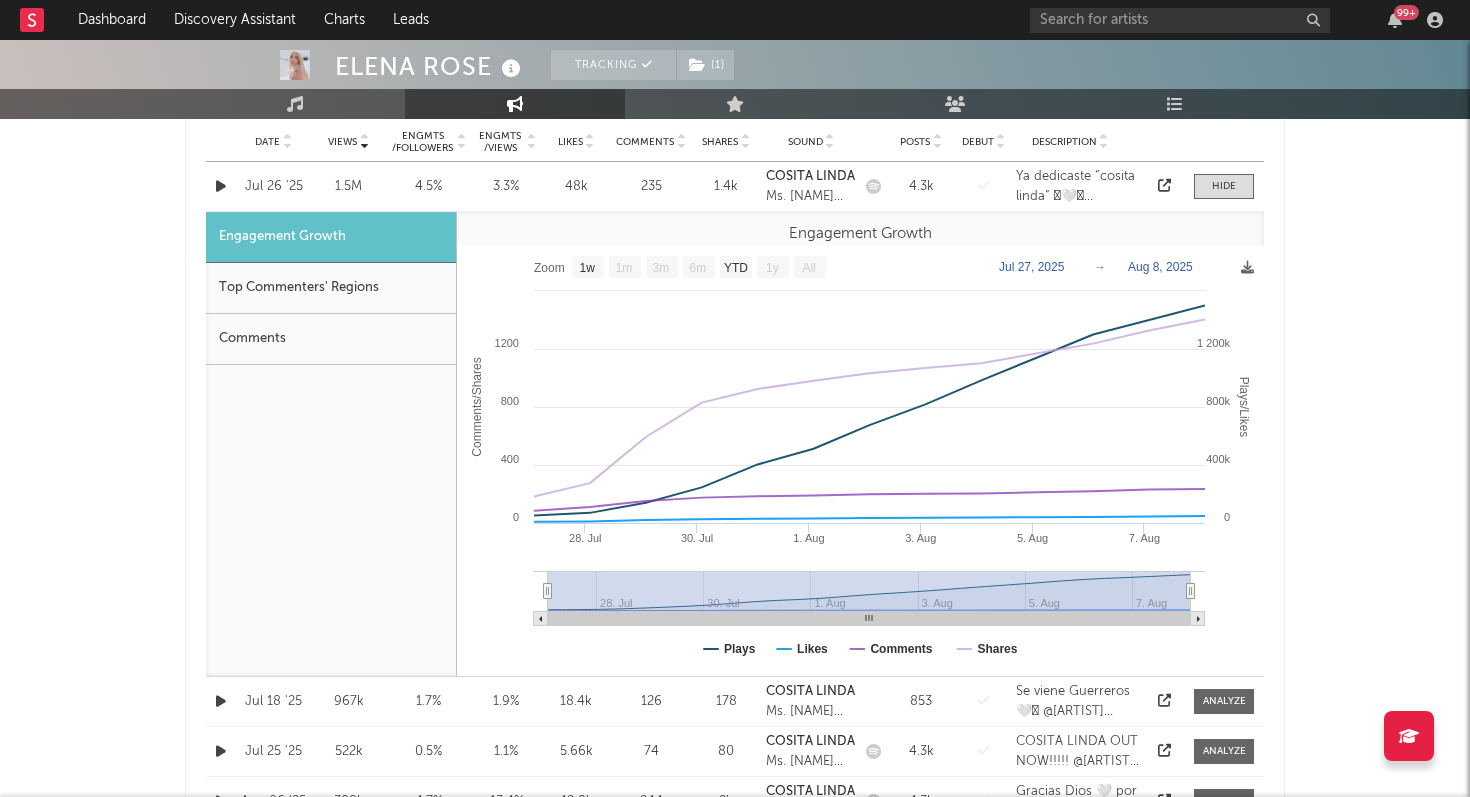click on "Top Commenters' Regions" at bounding box center [331, 288] 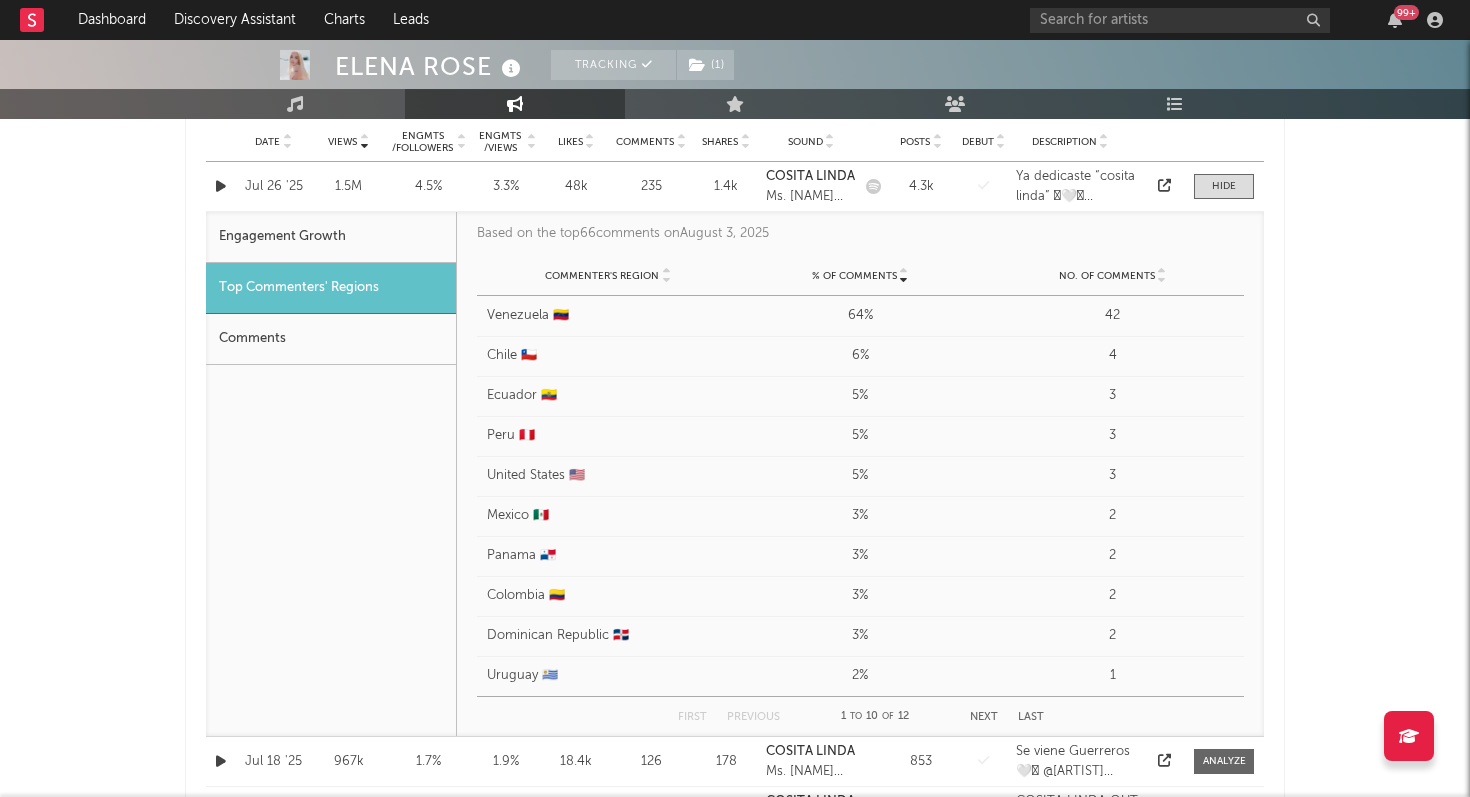 click on "Comments" at bounding box center [331, 339] 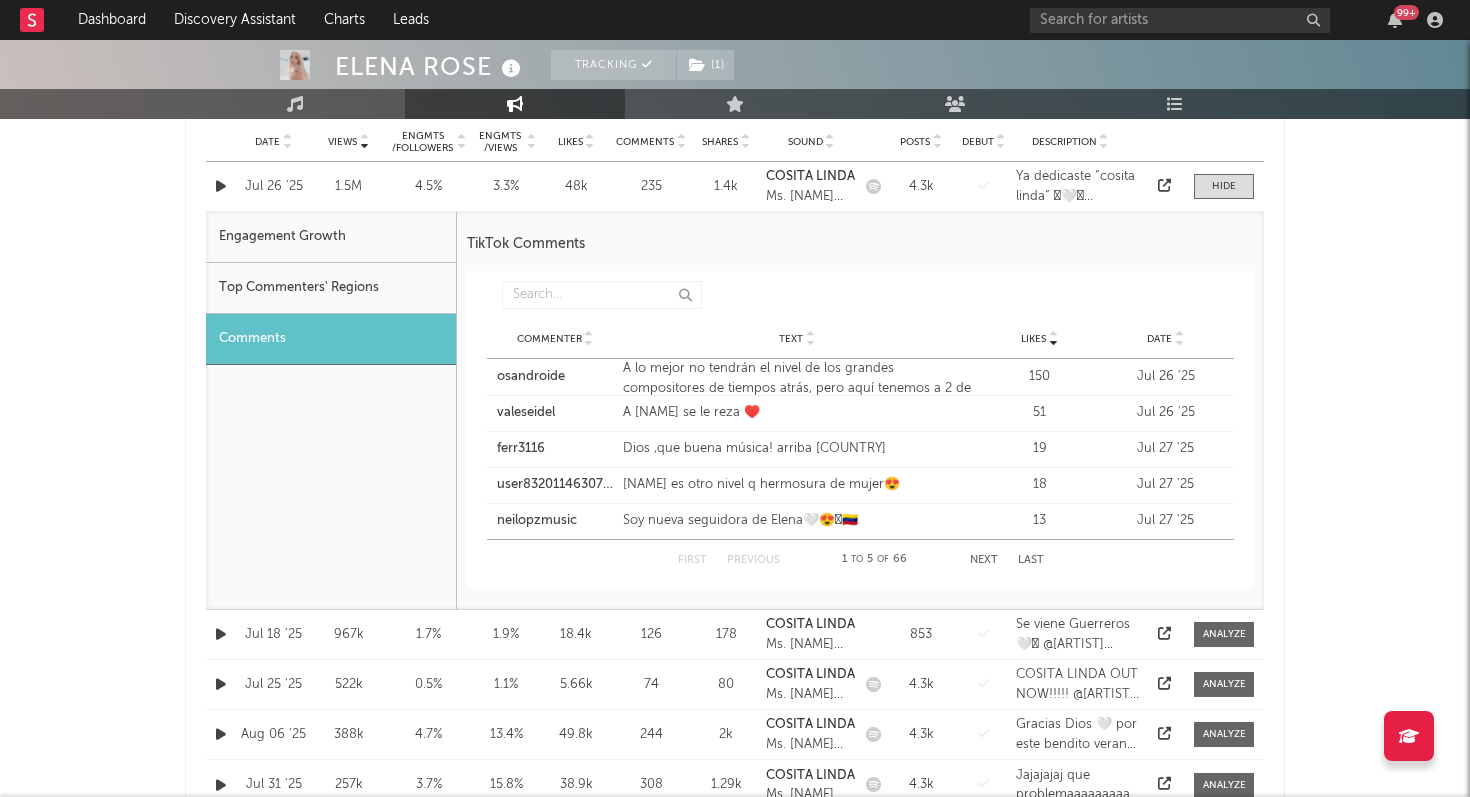 click on "Top Commenters' Regions" at bounding box center (331, 288) 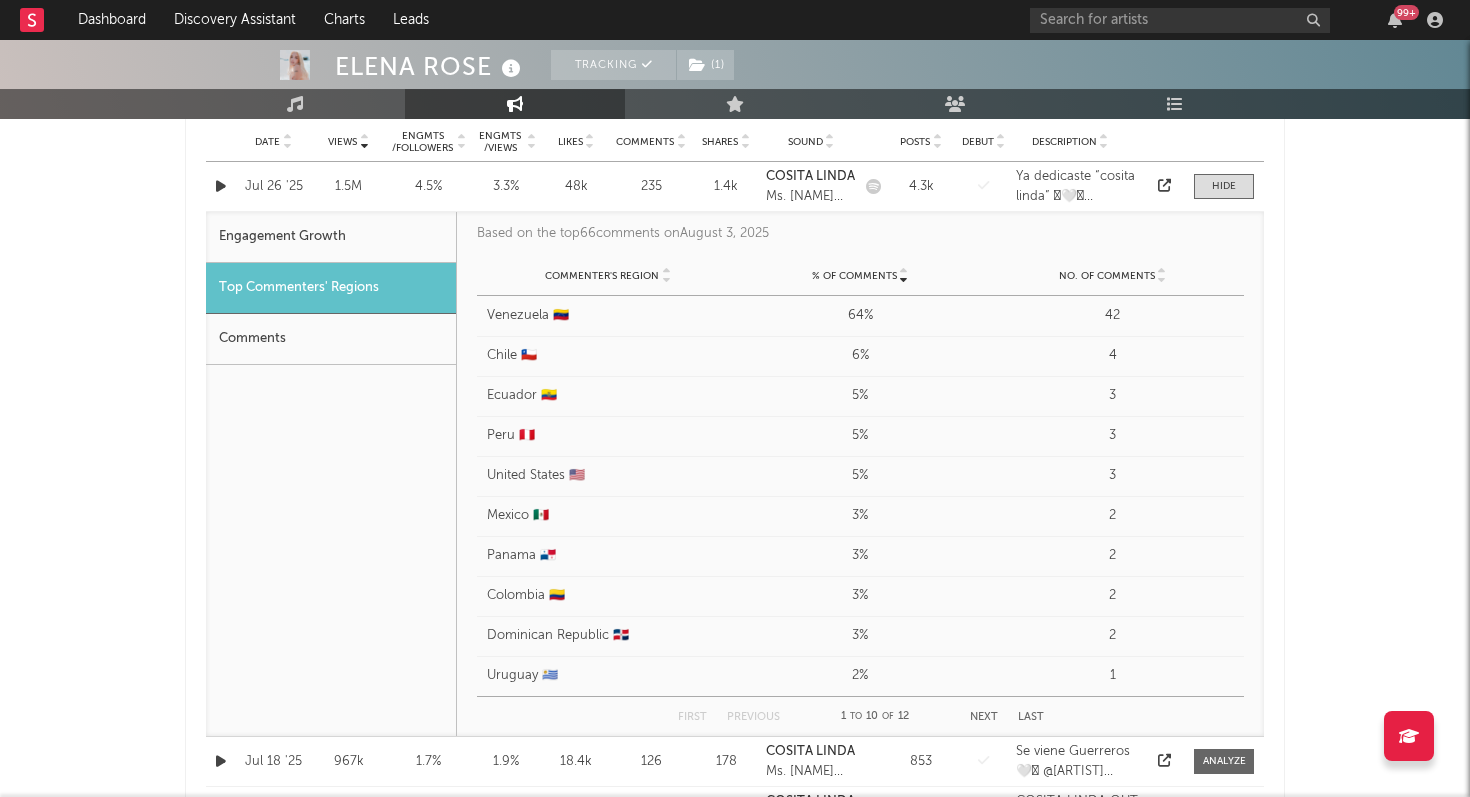 click on "ELENA ROSE Tracking ( 1 ) United States  |  Latin Edit Tracking ( 1 ) Email Alerts  Off Benchmark Summary [NUMBER] [NUMBER] [NUMBER] [NUMBER] [NUMBER] [NUMBER] [NUMBER]  Monthly Listeners Jump Score:  80.2 Music Engagement Live Audience Playlists/Charts Artist Engagement Last 8 Last 16 Last 24 Last 50 Last 100 27.856   Likes per Post 348   Comments per Post 234.988   Views per Post 1387   Shares per Post 12 %   Engagement per Post Per Post Stats (% of followers) Jan '25 Feb '25 Mar '25 Apr '25 May '25 Jun '25 Jul '25   Likes per Post % of followers 21.5k 2.57 % 13.8k 1.63 % 10.3k 1.21 % 32.7k 3.81 % 301k 31.65 % 13k 1.18 % 61.6k 5.60 %   Comments per Post % of followers 272 0.03 % 789 0.09 % 272 0.03 % 339 0.04 % 3.06k 0.32 % 129 0.01 % 580 0.05 %   Views per Post % of followers 422k 50.36 % 282k 33.24 % 169k 19.83 % 628k 73.14 % 6.13M 644.98 % 324k 29.47 % 646k 58.77 %   Shares per Post % of followers 907 0.11 % 178 0.02 % 306 0.04 % 571 0.07 % 14k 1.47 % 186 0.02 % 3.55k 0.32 %   Engagement per Post % of followers 7.8 0.00 % 5.9 0.00 % 5.9 0.00 % 8 0.00 % 11.4 0.00 % 8.9 0.00 % 9.5 0.00 % TikTok Posts Export CSV  Benchmark Views Date Views Likes Comments Shares Sound Posts Debut Description Date Views Engmts / Followers Engmts / Views Likes Comments Shares" at bounding box center [735, 719] 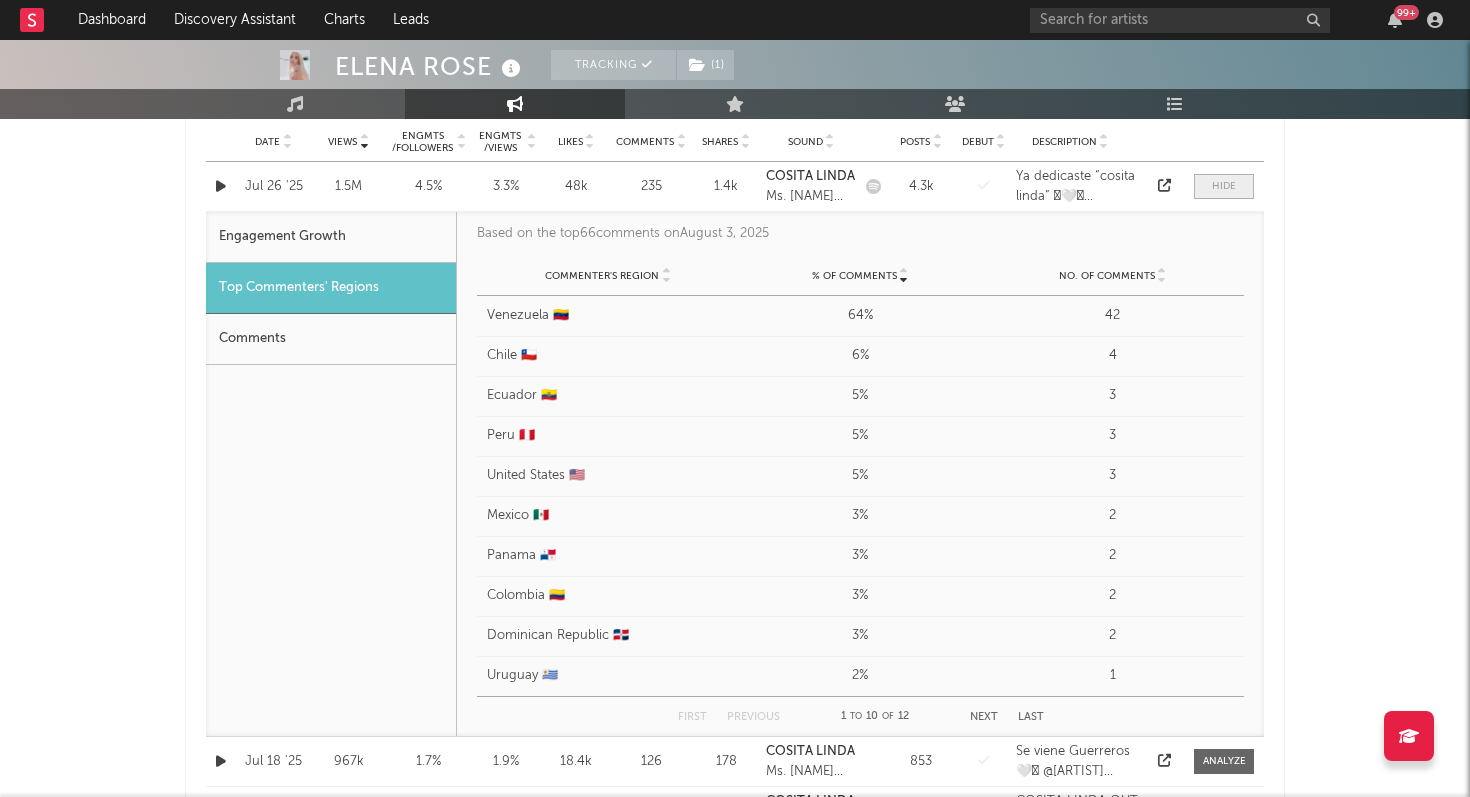 click at bounding box center (1224, 186) 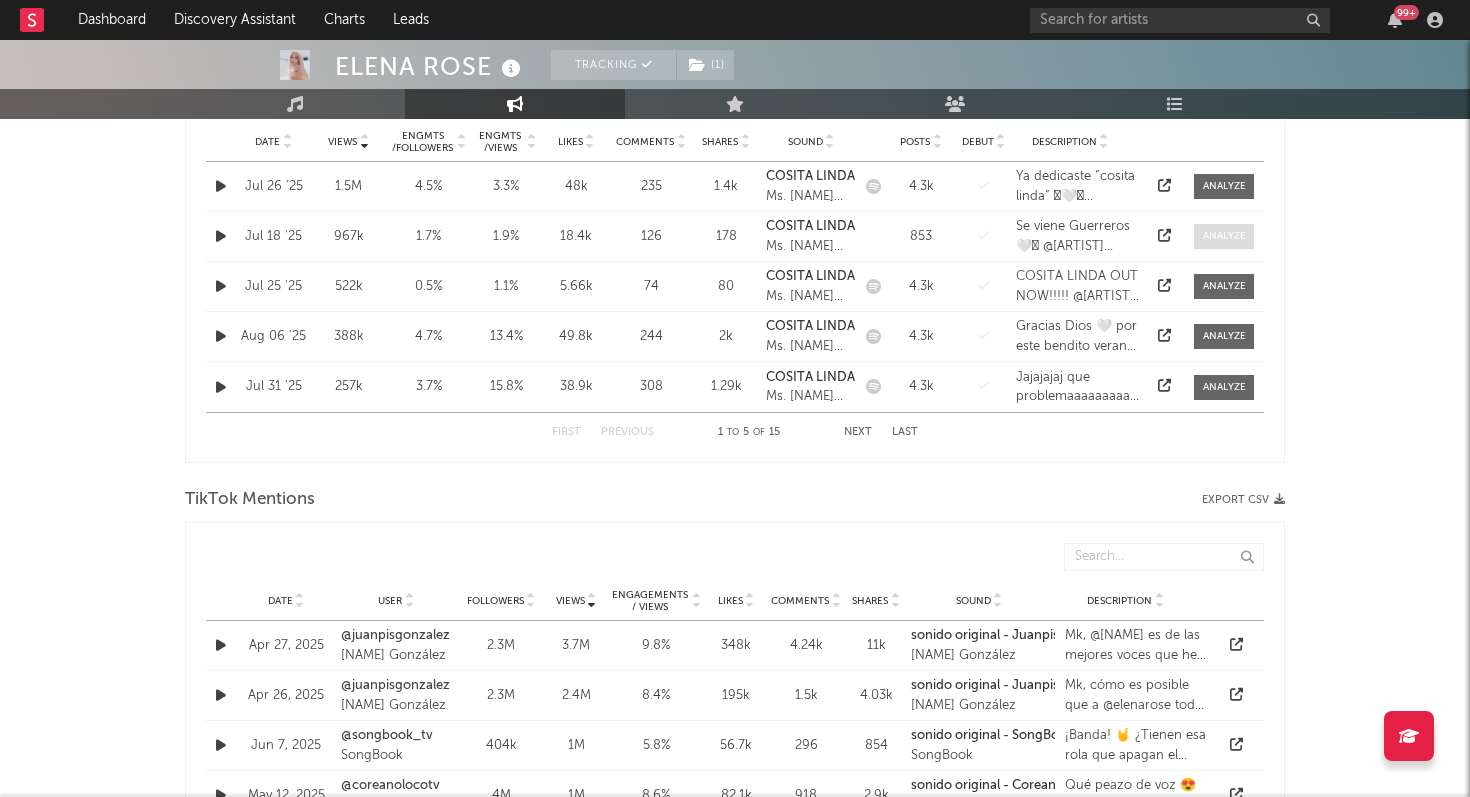 click at bounding box center [1224, 236] 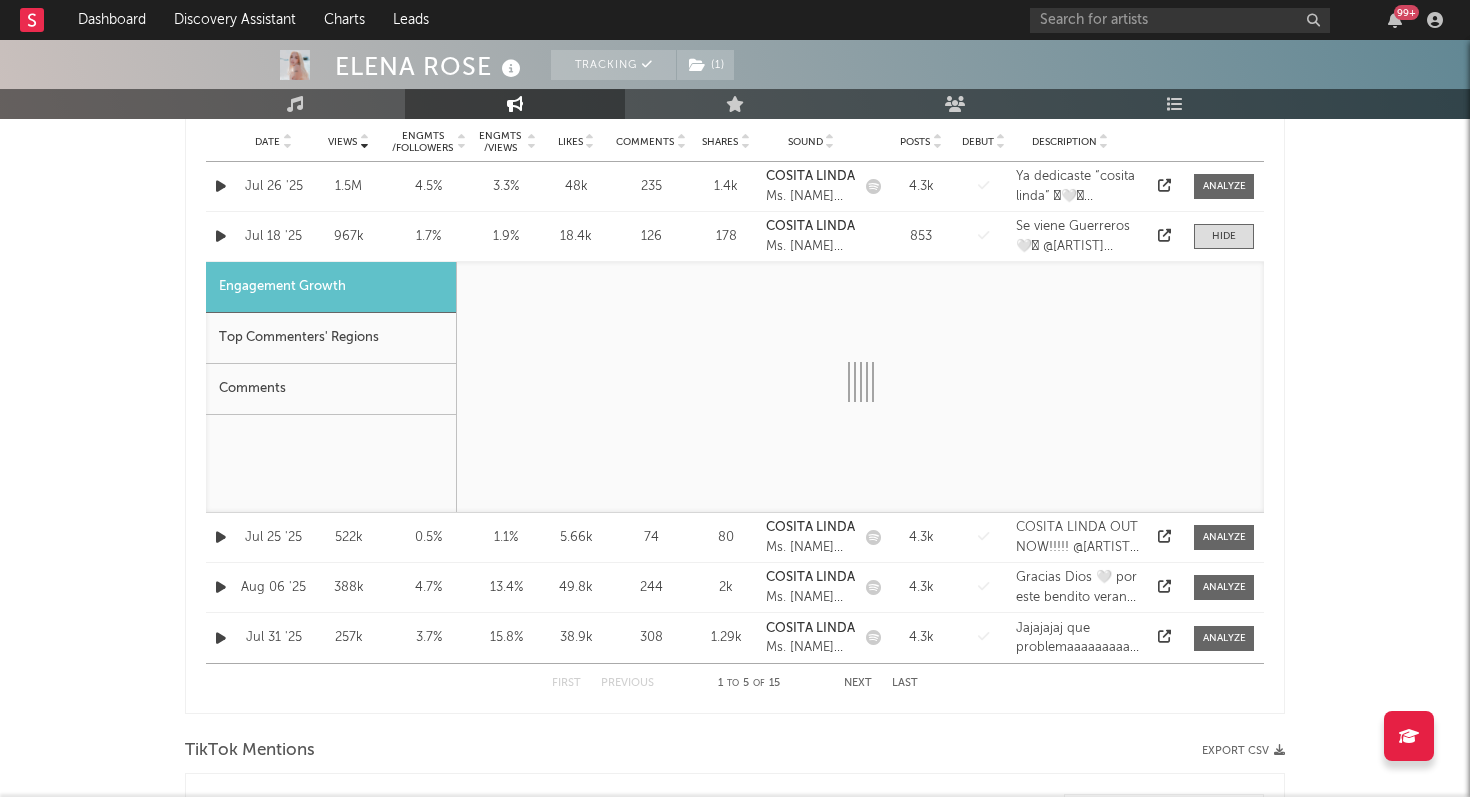 select on "1w" 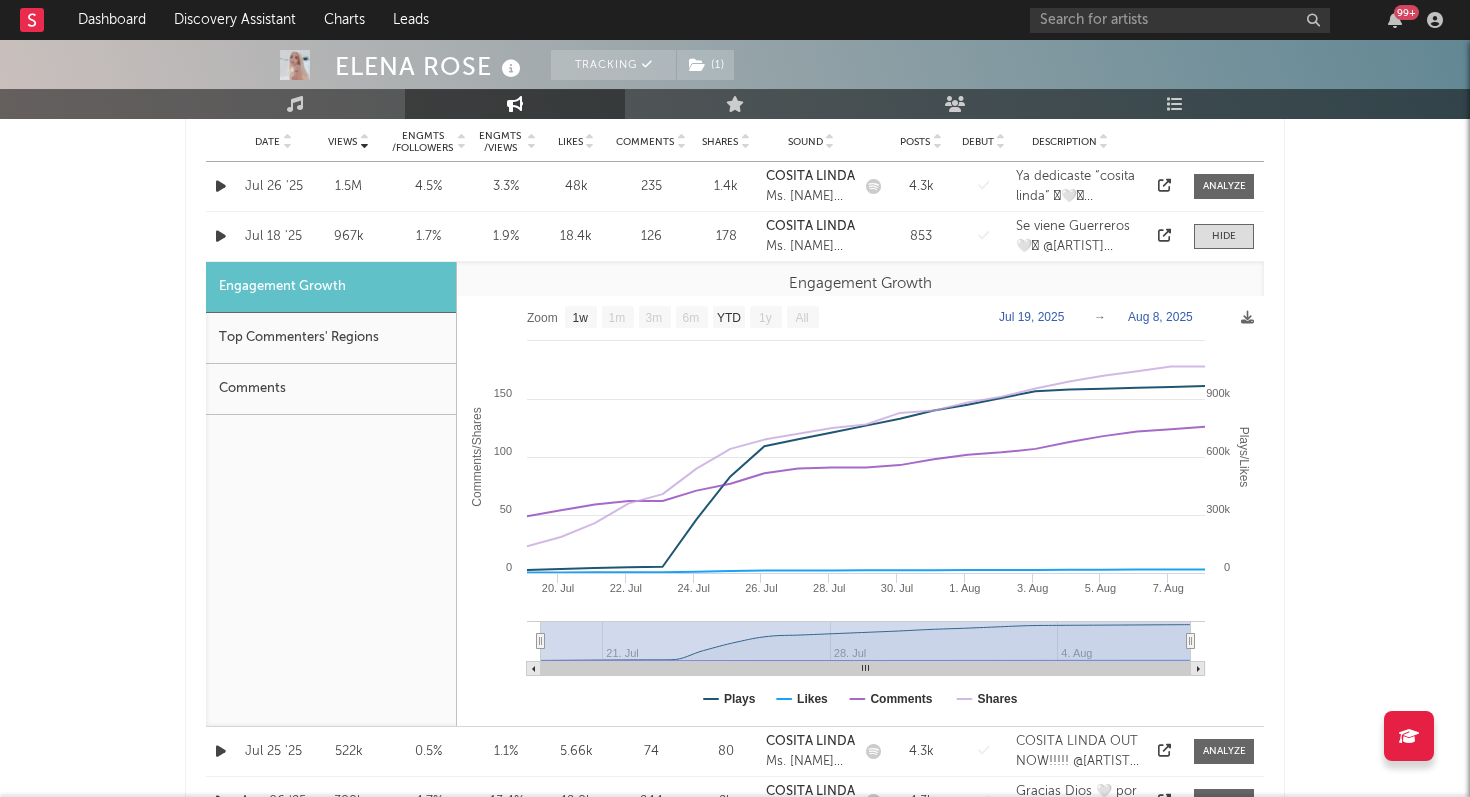 click on "Top Commenters' Regions" at bounding box center [331, 338] 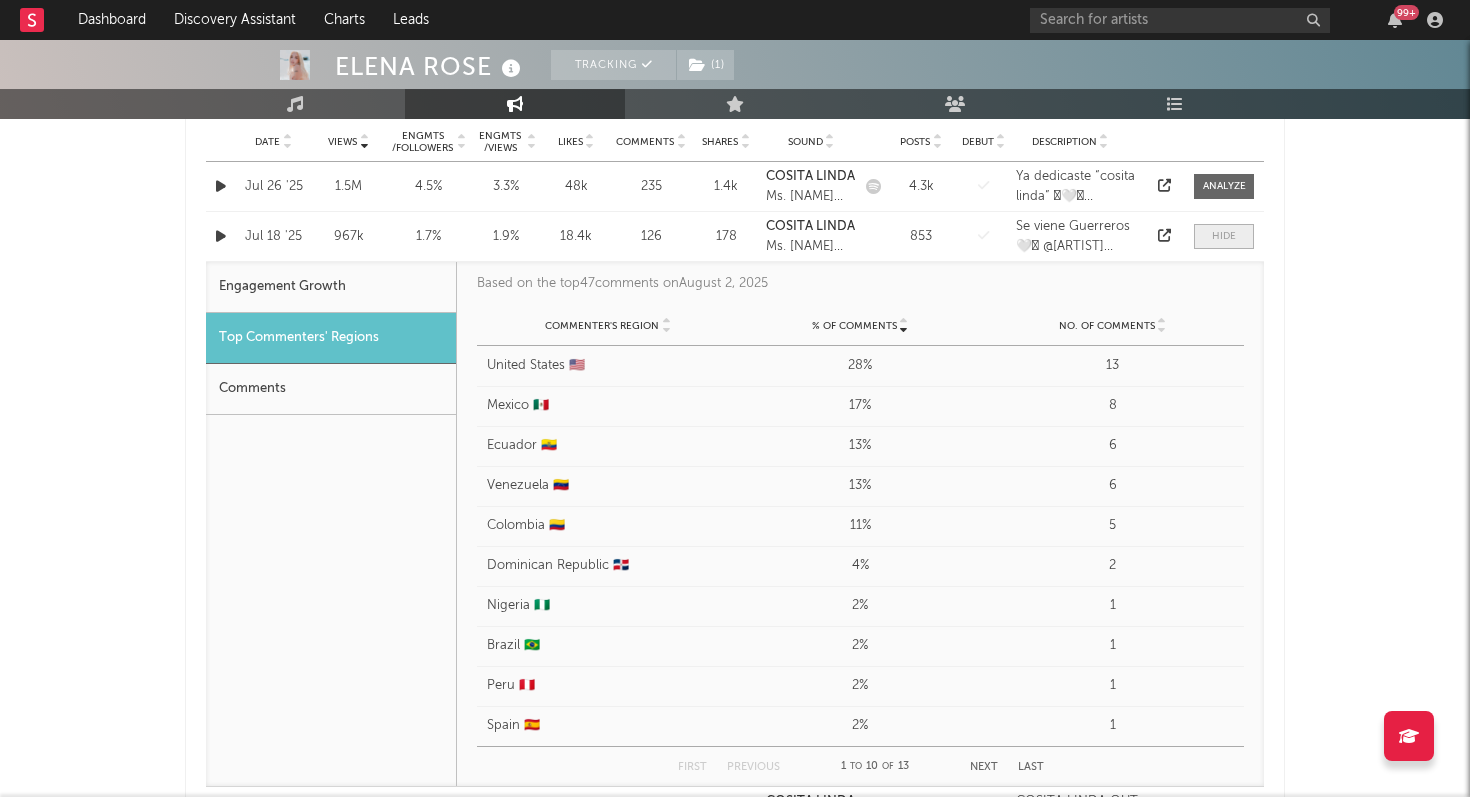 click at bounding box center (1224, 236) 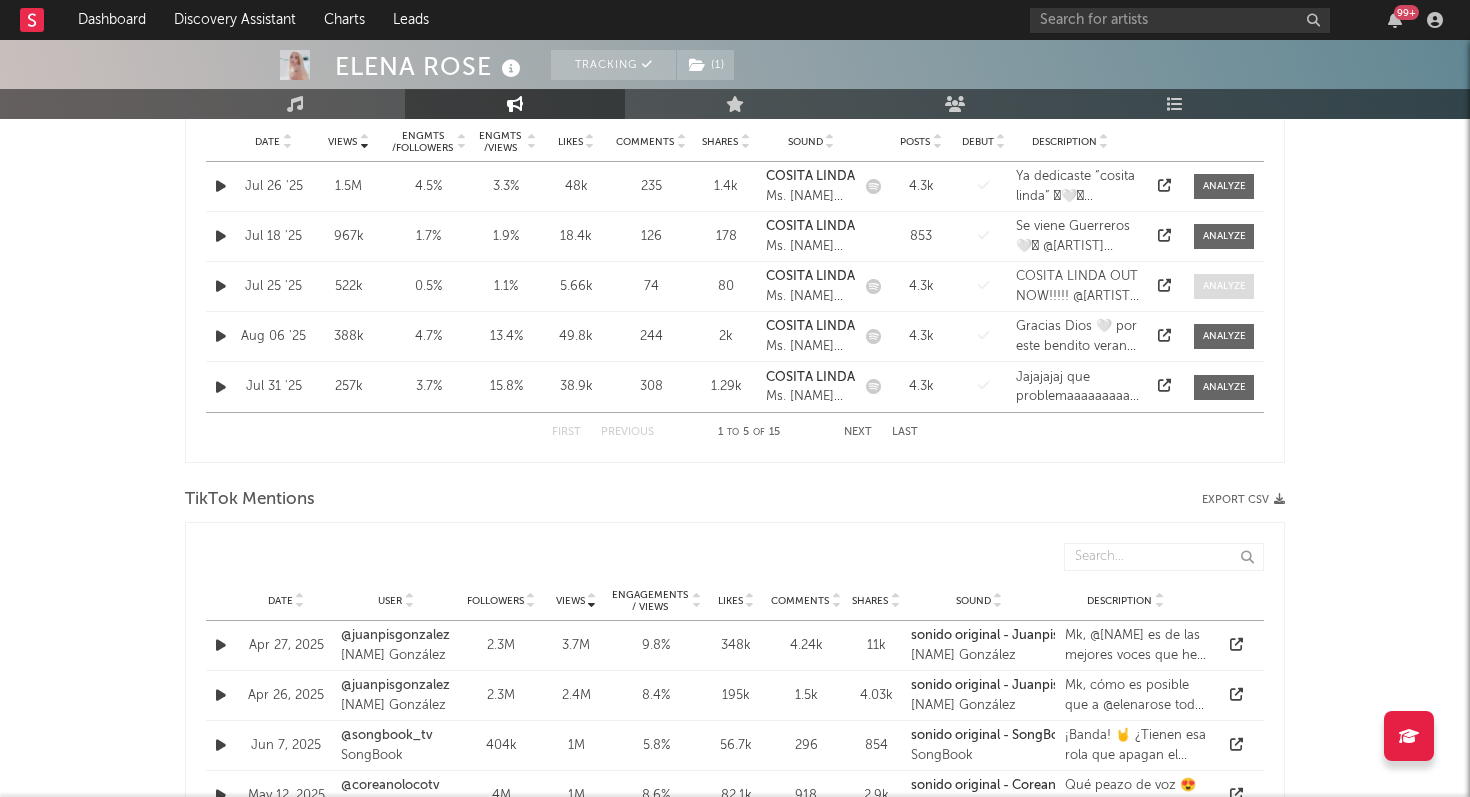 click at bounding box center [1224, 286] 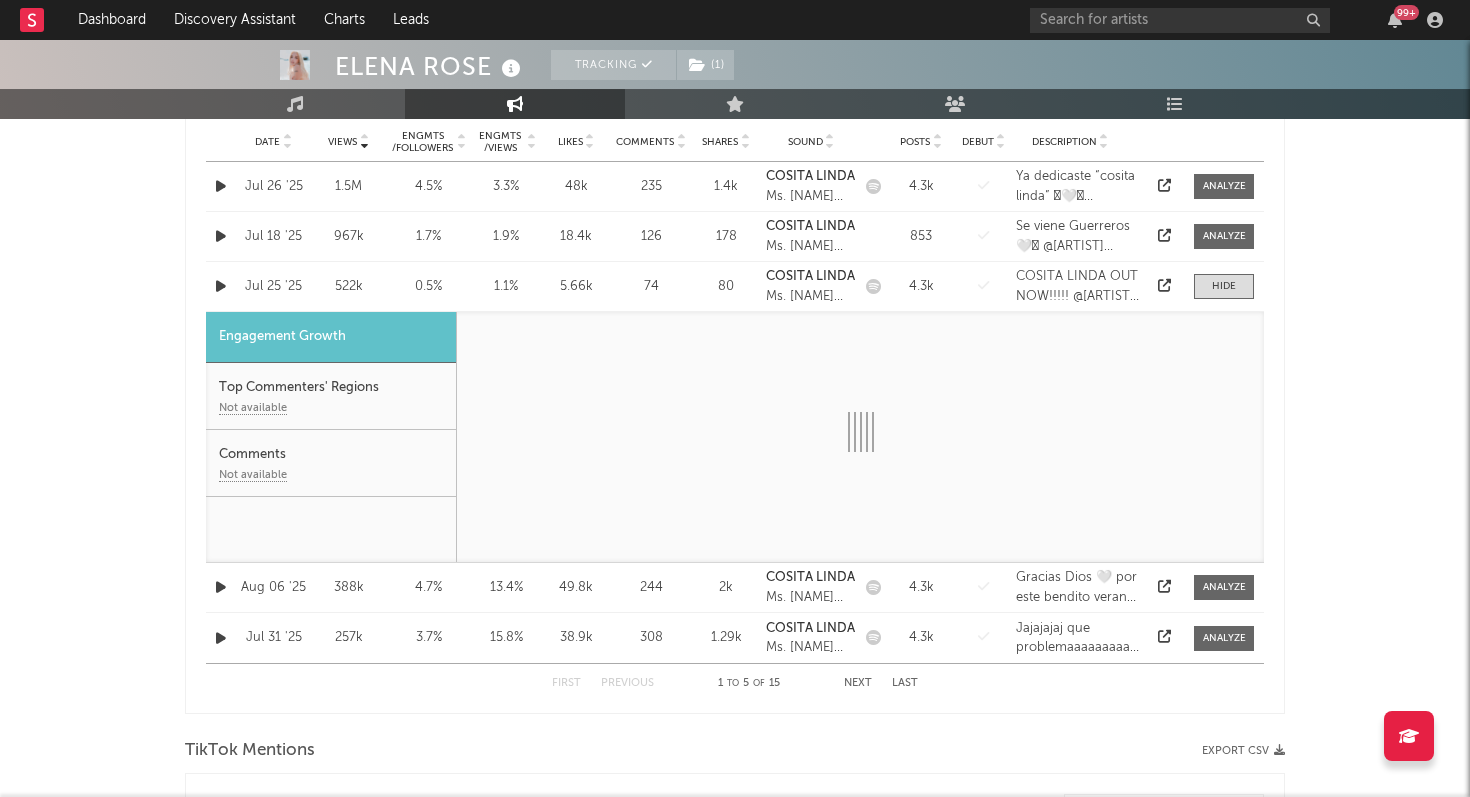 select on "1w" 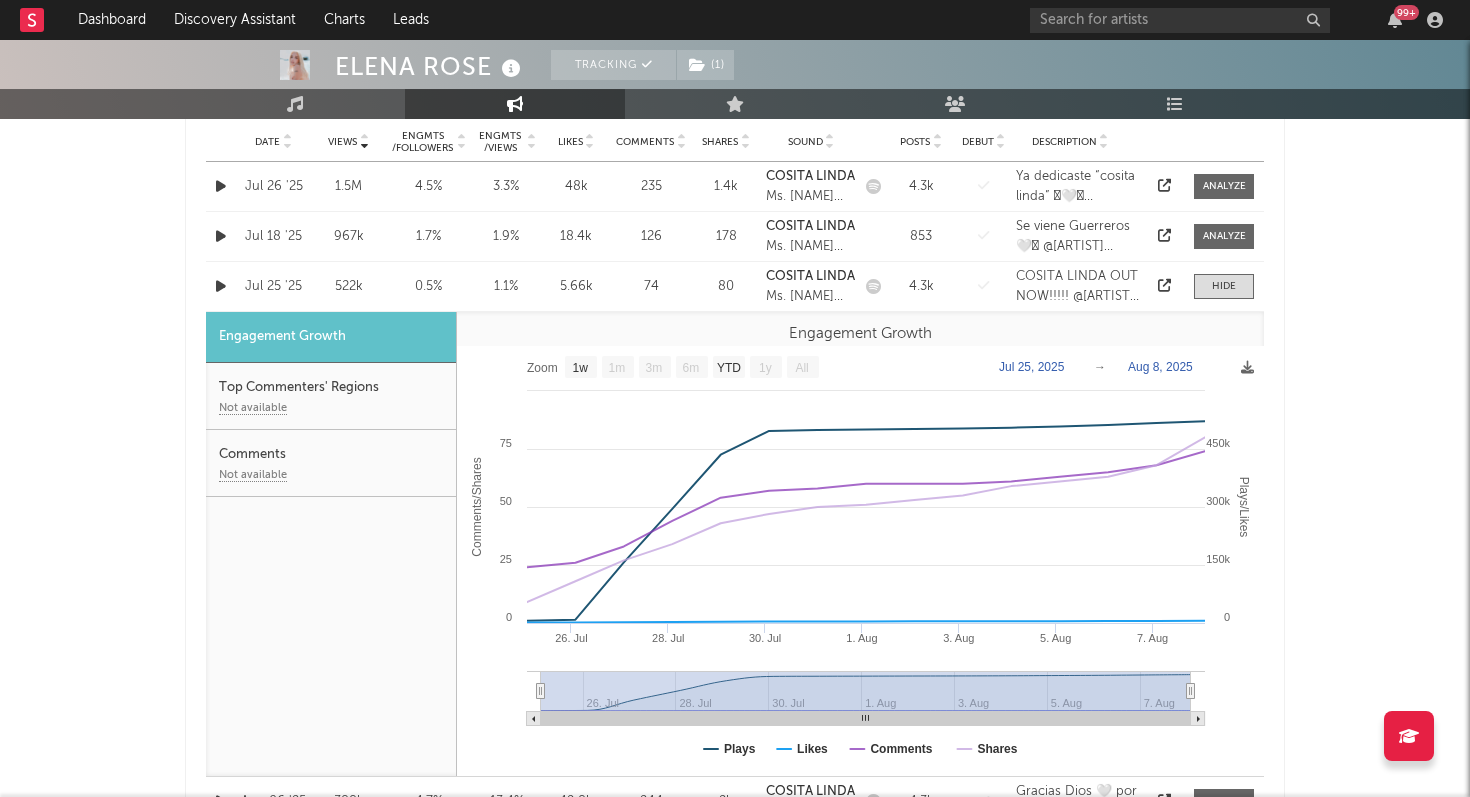 click on "Top Commenters' Regions Not available" at bounding box center (331, 396) 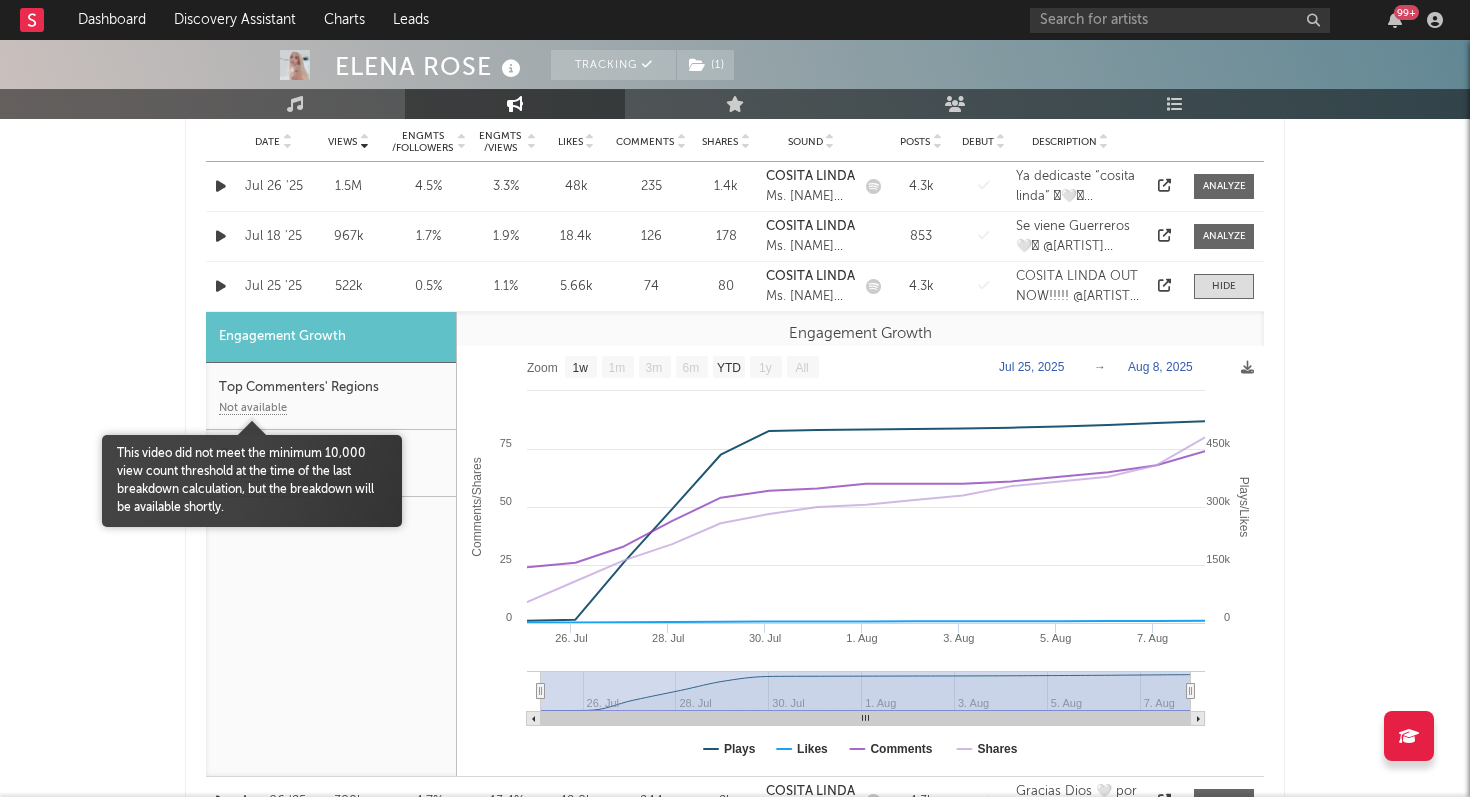 click on "Not available" at bounding box center (253, 409) 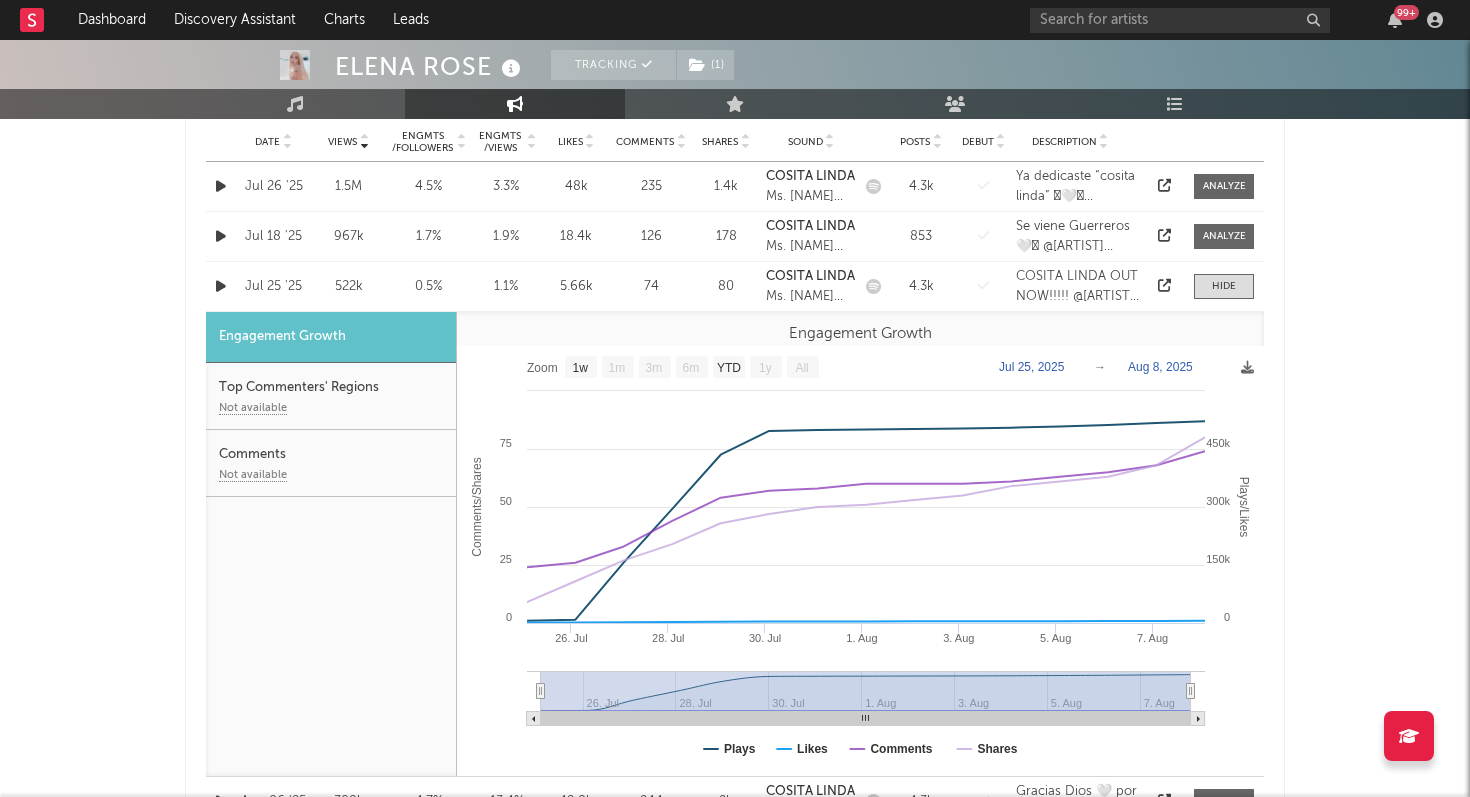 click on "Top Commenters' Regions Not available" at bounding box center (331, 396) 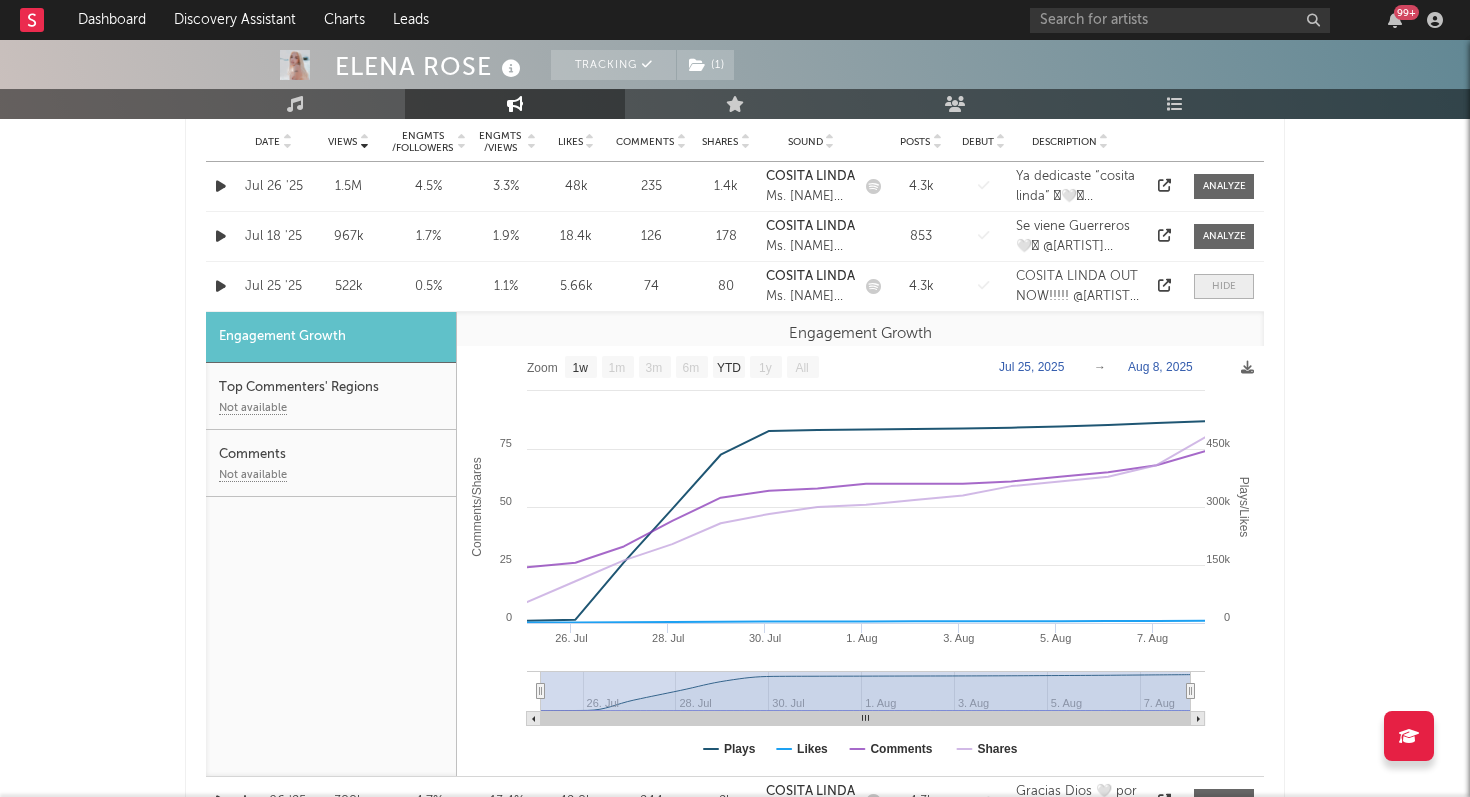 click at bounding box center [1224, 286] 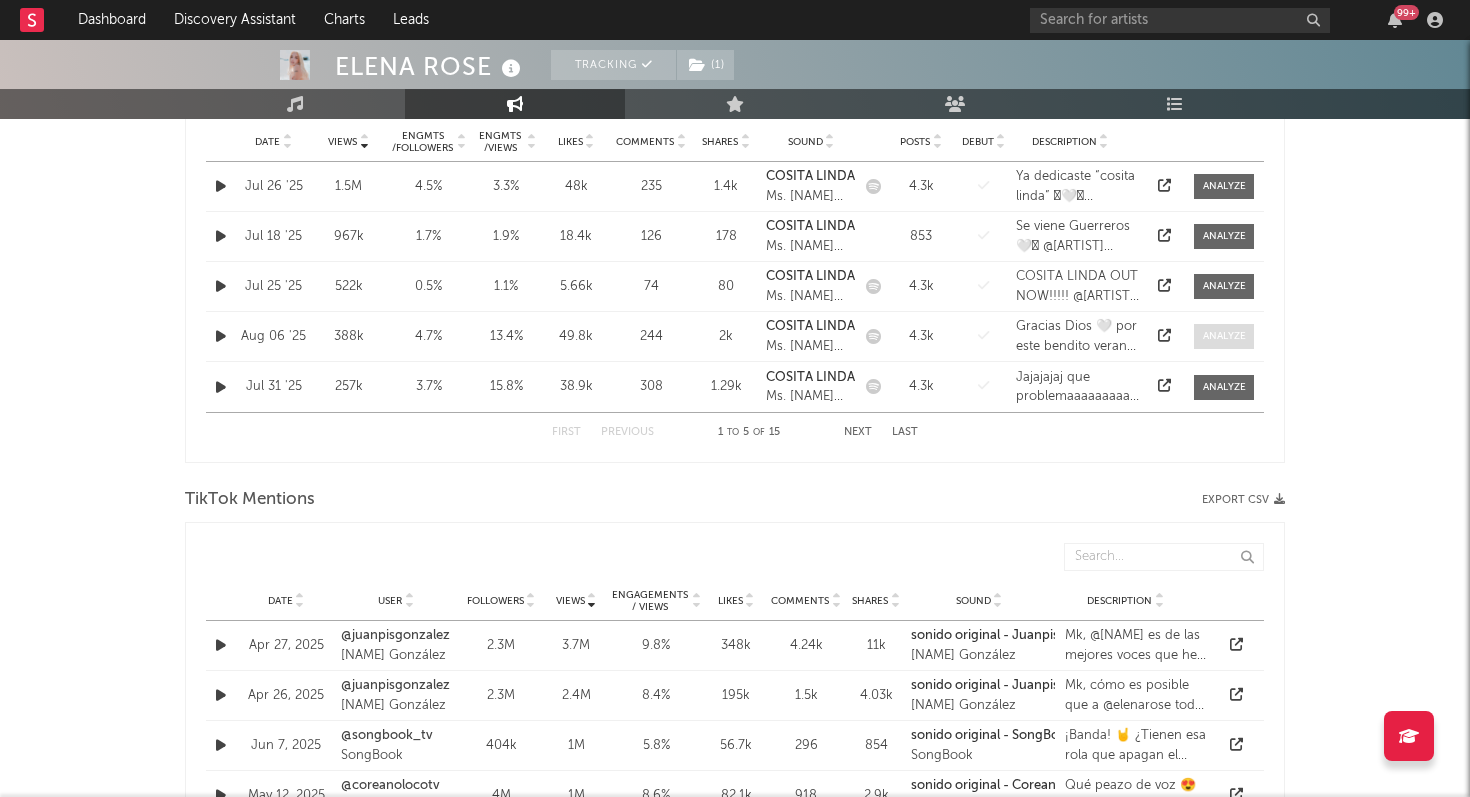 click at bounding box center [1224, 336] 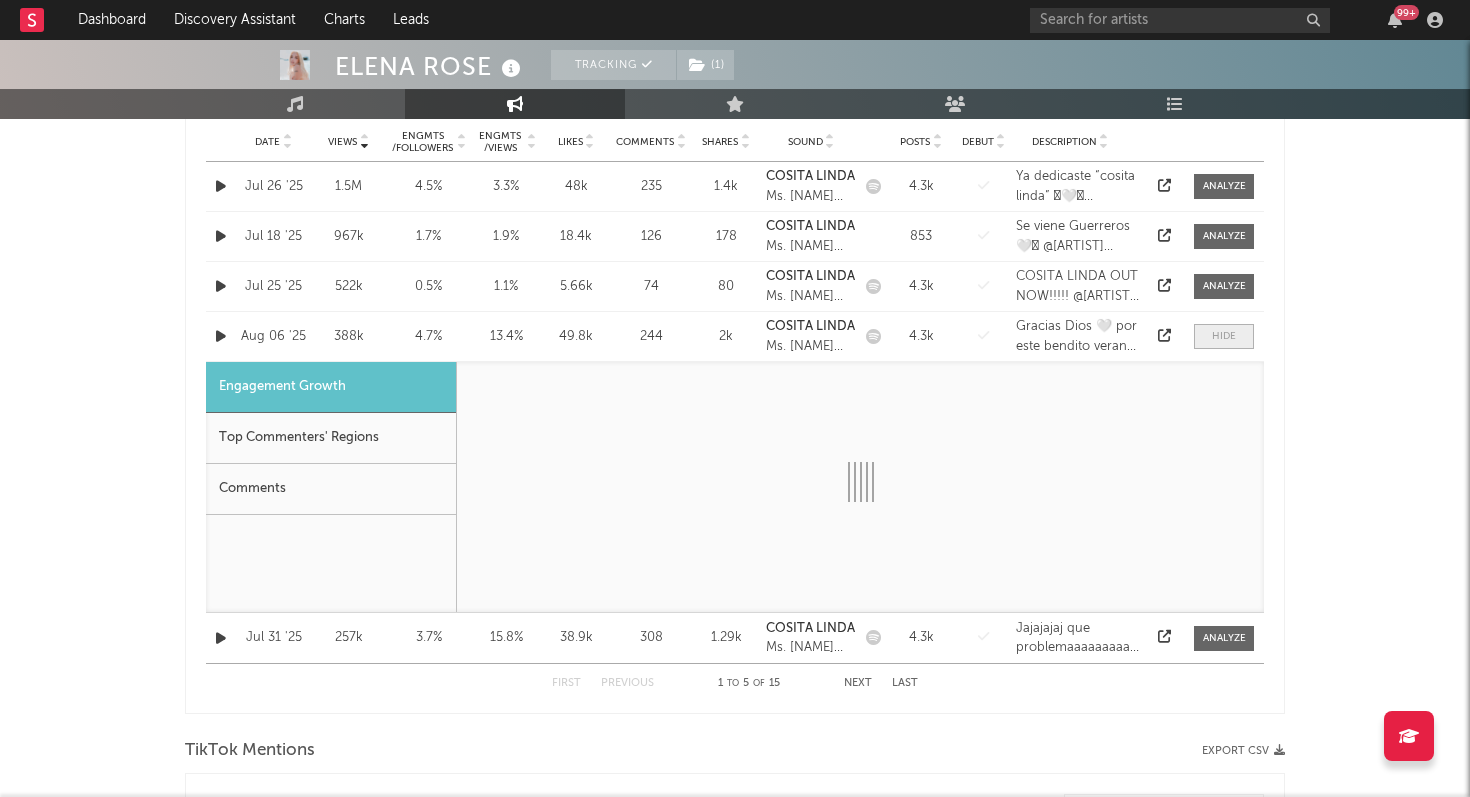 select on "1w" 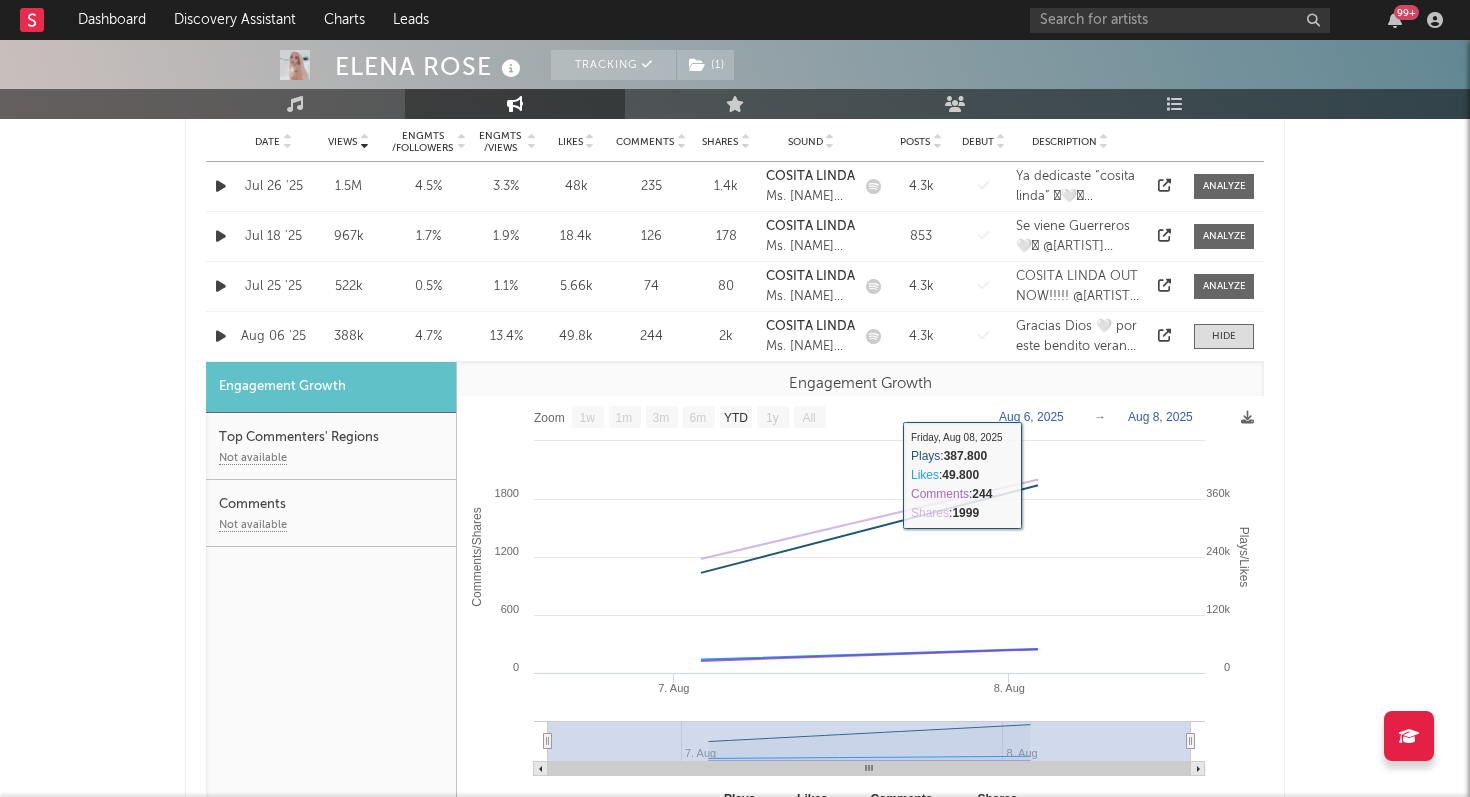 click on "ELENA ROSE Tracking ( 1 ) United States  |  Latin Edit Tracking ( 1 ) Email Alerts  Off Benchmark Summary [NUMBER] [NUMBER] [NUMBER] [NUMBER] [NUMBER] [NUMBER] [NUMBER]  Monthly Listeners Jump Score:  80.2 Music Engagement Live Audience Playlists/Charts Artist Engagement Last 8 Last 16 Last 24 Last 50 Last 100 27.856   Likes per Post 348   Comments per Post 234.988   Views per Post 1387   Shares per Post 12 %   Engagement per Post Per Post Stats (% of followers) Jan '25 Feb '25 Mar '25 Apr '25 May '25 Jun '25 Jul '25   Likes per Post % of followers 21.5k 2.57 % 13.8k 1.63 % 10.3k 1.21 % 32.7k 3.81 % 301k 31.65 % 13k 1.18 % 61.6k 5.60 %   Comments per Post % of followers 272 0.03 % 789 0.09 % 272 0.03 % 339 0.04 % 3.06k 0.32 % 129 0.01 % 580 0.05 %   Views per Post % of followers 422k 50.36 % 282k 33.24 % 169k 19.83 % 628k 73.14 % 6.13M 644.98 % 324k 29.47 % 646k 58.77 %   Shares per Post % of followers 907 0.11 % 178 0.02 % 306 0.04 % 571 0.07 % 14k 1.47 % 186 0.02 % 3.55k 0.32 %   Engagement per Post % of followers 7.8 0.00 % 5.9 0.00 % 5.9 0.00 % 8 0.00 % 11.4 0.00 % 8.9 0.00 % 9.5 0.00 % TikTok Posts Export CSV  Benchmark Views Date Views Likes Comments Shares Sound Posts Debut Description Date Views Engmts / Followers Engmts / Views Likes Comments Shares" at bounding box center (735, 689) 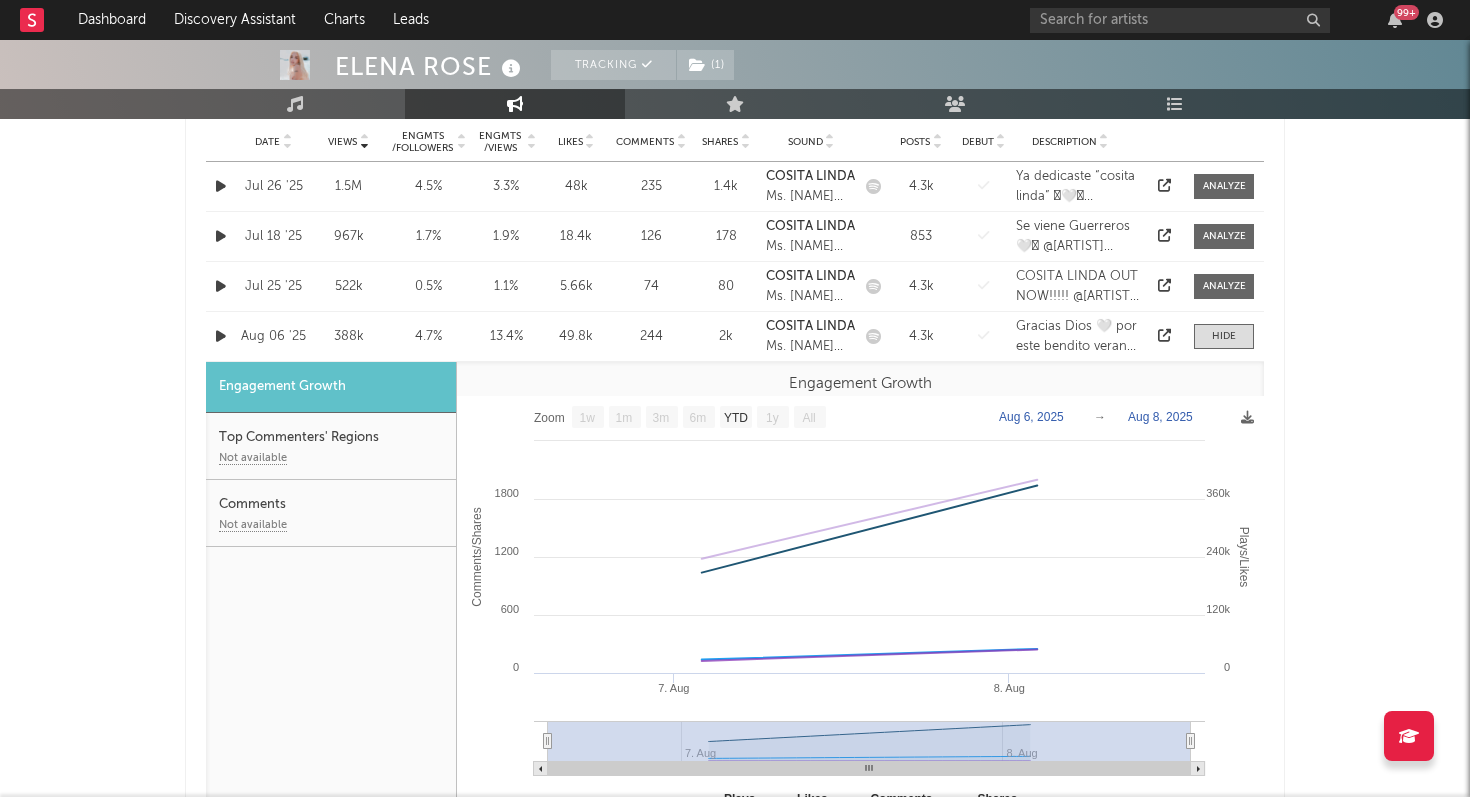 click on "ELENA ROSE Tracking ( 1 ) United States  |  Latin Edit Tracking ( 1 ) Email Alerts  Off Benchmark Summary [NUMBER] [NUMBER] [NUMBER] [NUMBER] [NUMBER] [NUMBER] [NUMBER]  Monthly Listeners Jump Score:  80.2 Music Engagement Live Audience Playlists/Charts Artist Engagement Last 8 Last 16 Last 24 Last 50 Last 100 27.856   Likes per Post 348   Comments per Post 234.988   Views per Post 1387   Shares per Post 12 %   Engagement per Post Per Post Stats (% of followers) Jan '25 Feb '25 Mar '25 Apr '25 May '25 Jun '25 Jul '25   Likes per Post % of followers 21.5k 2.57 % 13.8k 1.63 % 10.3k 1.21 % 32.7k 3.81 % 301k 31.65 % 13k 1.18 % 61.6k 5.60 %   Comments per Post % of followers 272 0.03 % 789 0.09 % 272 0.03 % 339 0.04 % 3.06k 0.32 % 129 0.01 % 580 0.05 %   Views per Post % of followers 422k 50.36 % 282k 33.24 % 169k 19.83 % 628k 73.14 % 6.13M 644.98 % 324k 29.47 % 646k 58.77 %   Shares per Post % of followers 907 0.11 % 178 0.02 % 306 0.04 % 571 0.07 % 14k 1.47 % 186 0.02 % 3.55k 0.32 %   Engagement per Post % of followers 7.8 0.00 % 5.9 0.00 % 5.9 0.00 % 8 0.00 % 11.4 0.00 % 8.9 0.00 % 9.5 0.00 % TikTok Posts Export CSV  Benchmark Views Date Views Likes Comments Shares Sound Posts Debut Description Date Views Engmts / Followers Engmts / Views Likes Comments Shares" at bounding box center (735, 689) 